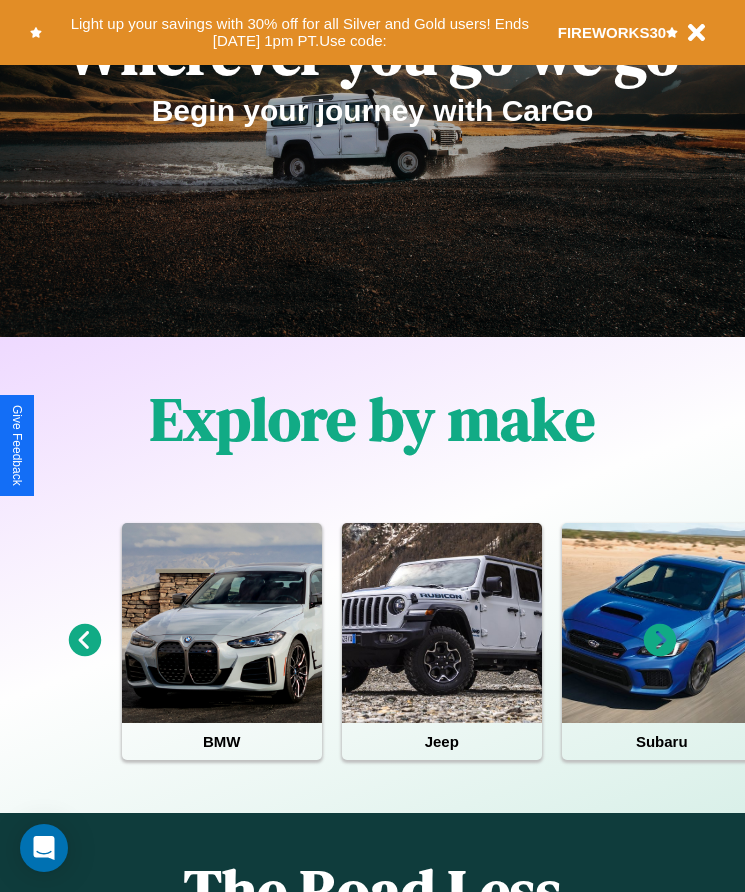 scroll, scrollTop: 334, scrollLeft: 0, axis: vertical 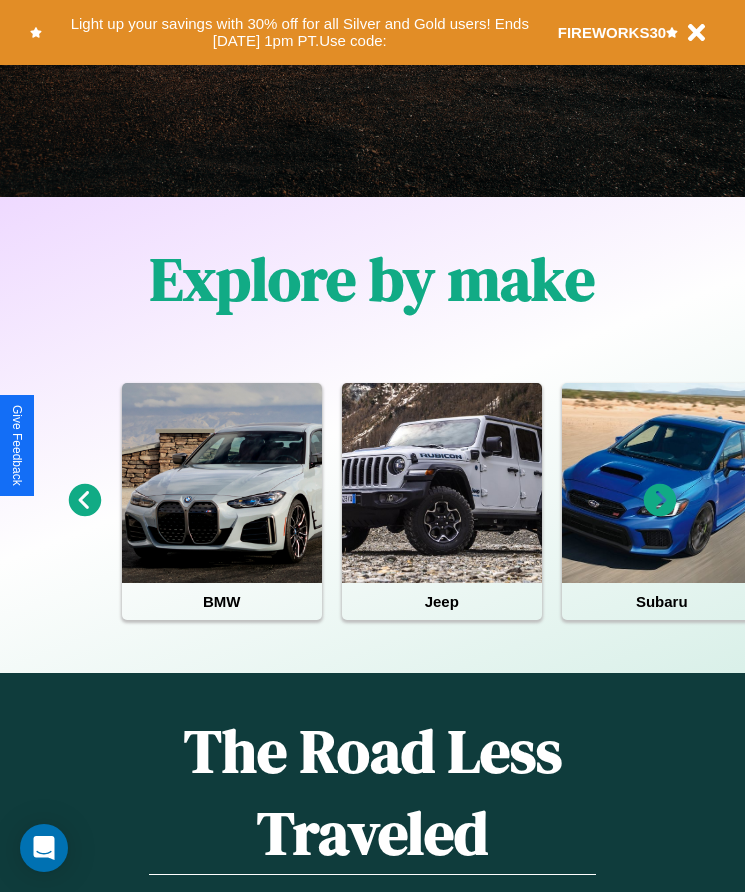 click 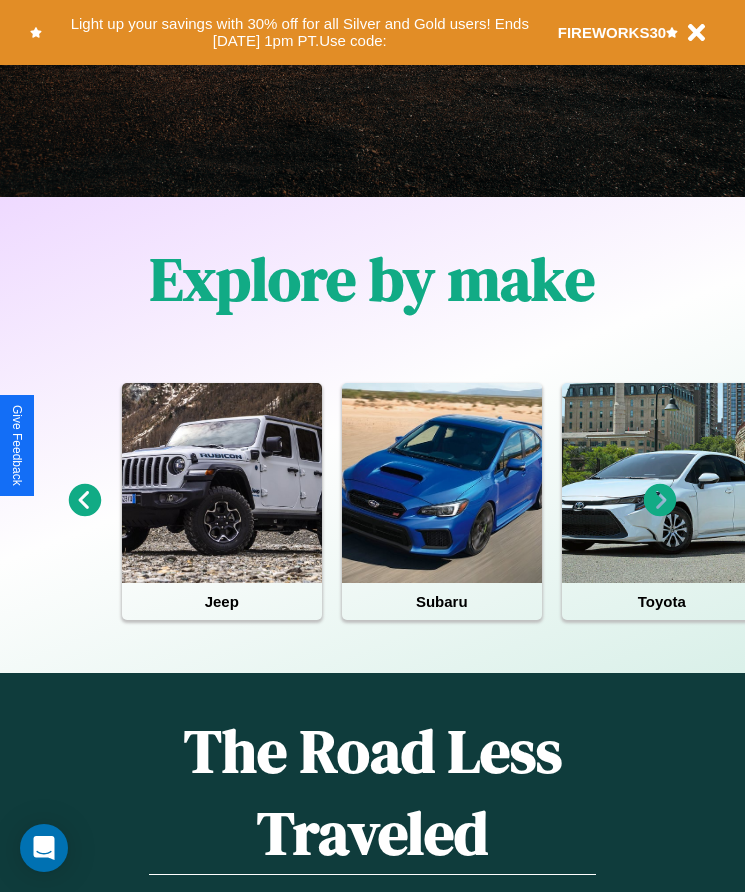 click 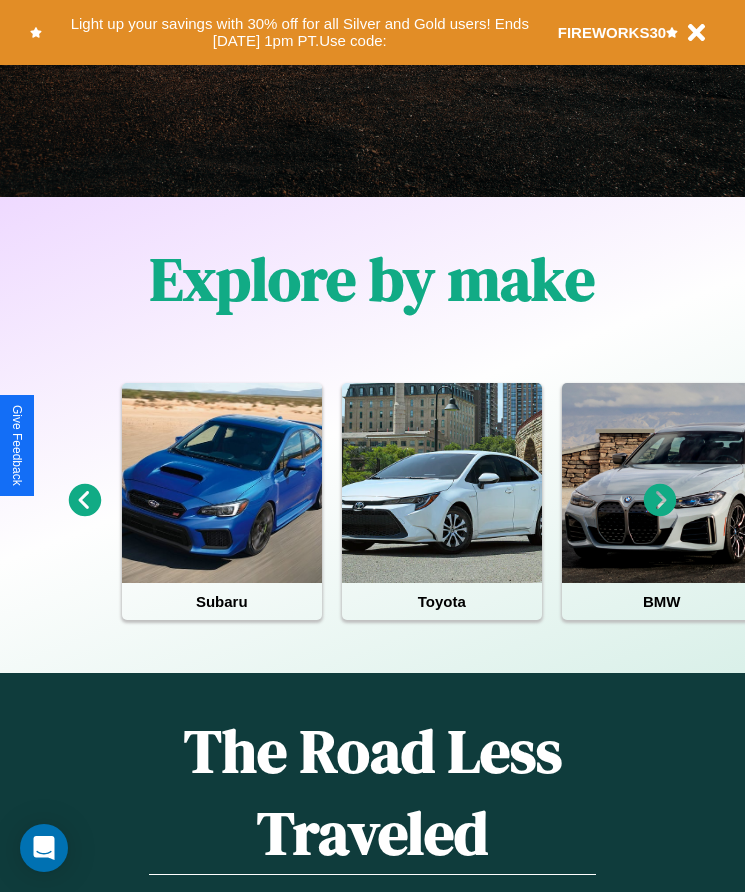 click 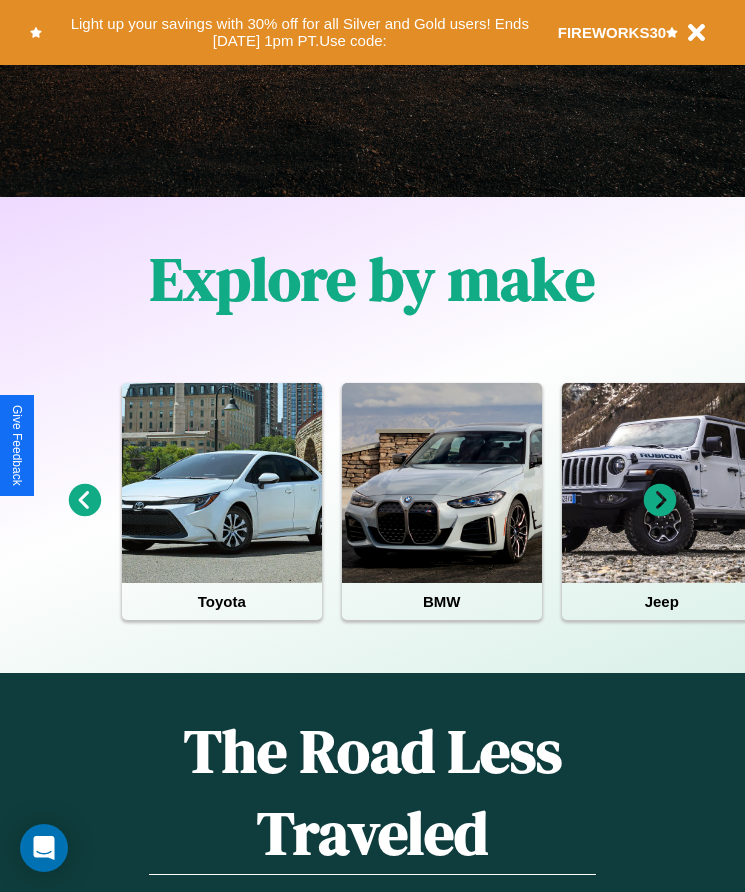 click 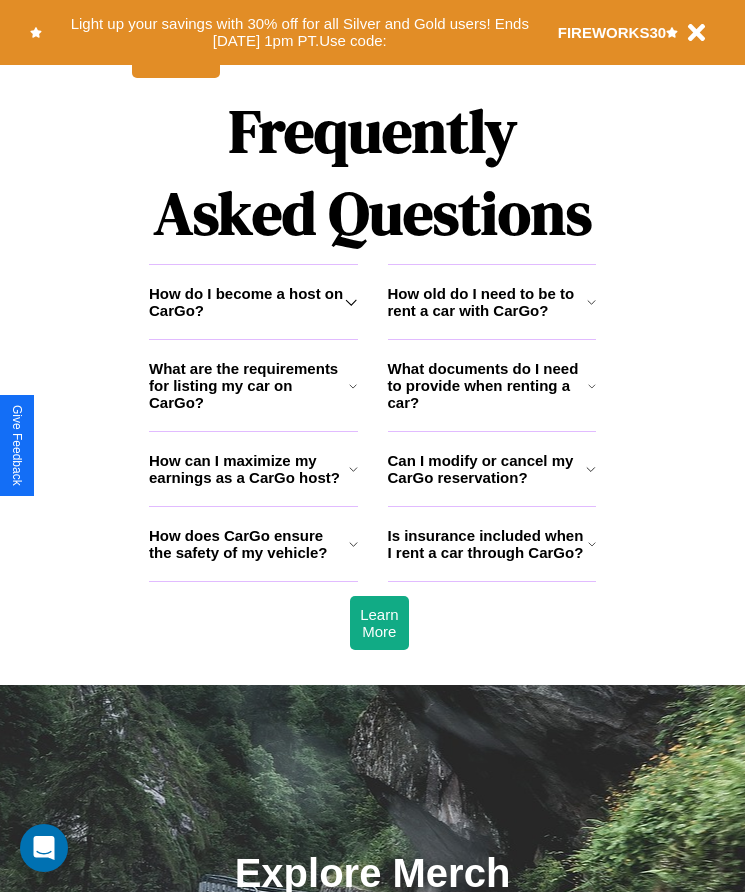 scroll, scrollTop: 2608, scrollLeft: 0, axis: vertical 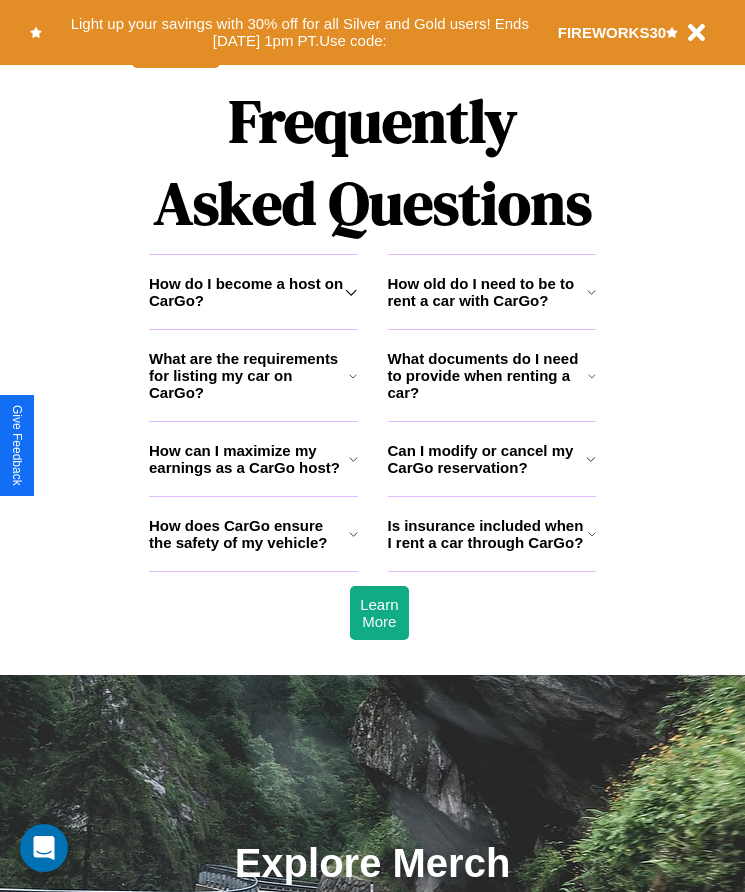 click 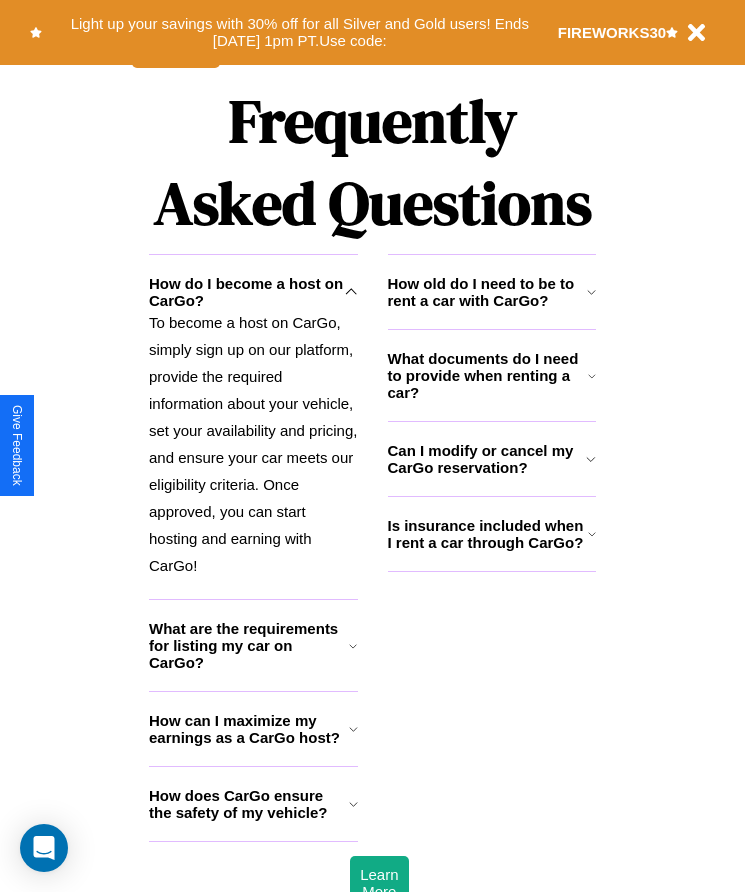 click on "How does CarGo ensure the safety of my vehicle?" at bounding box center (249, 804) 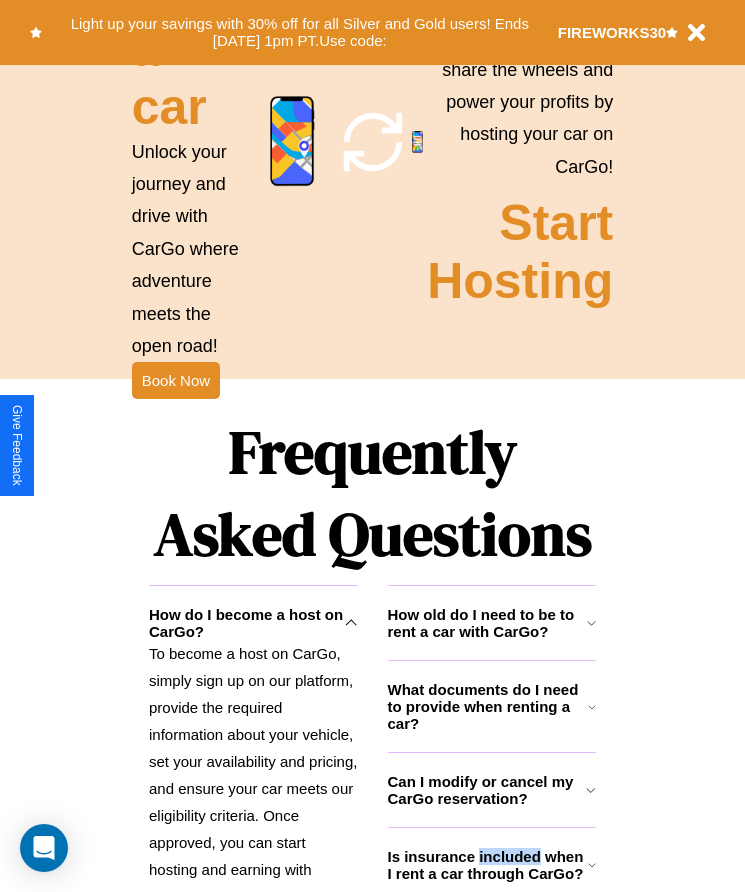 scroll, scrollTop: 2268, scrollLeft: 0, axis: vertical 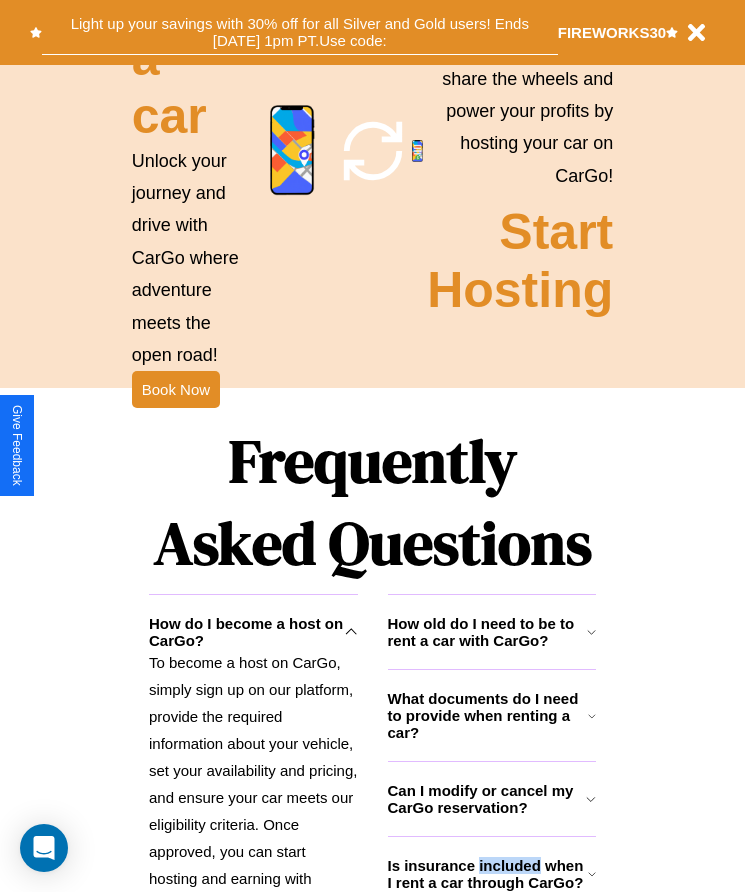 click on "Light up your savings with 30% off for all Silver and Gold users! Ends 8/1 at 1pm PT.  Use code:" at bounding box center (300, 32) 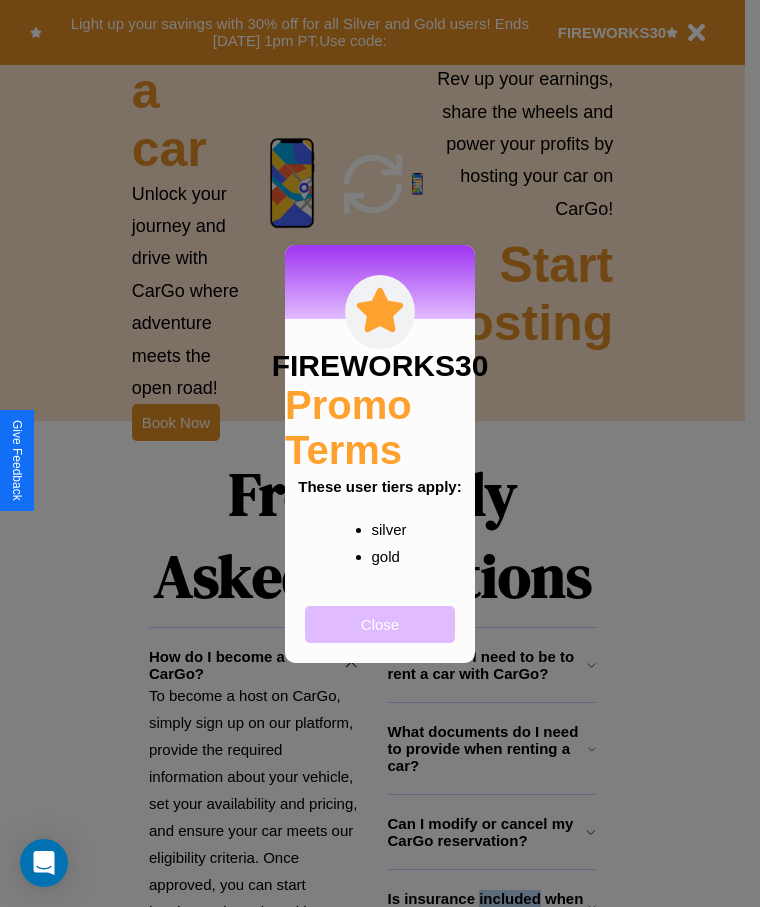 click on "Close" at bounding box center [380, 624] 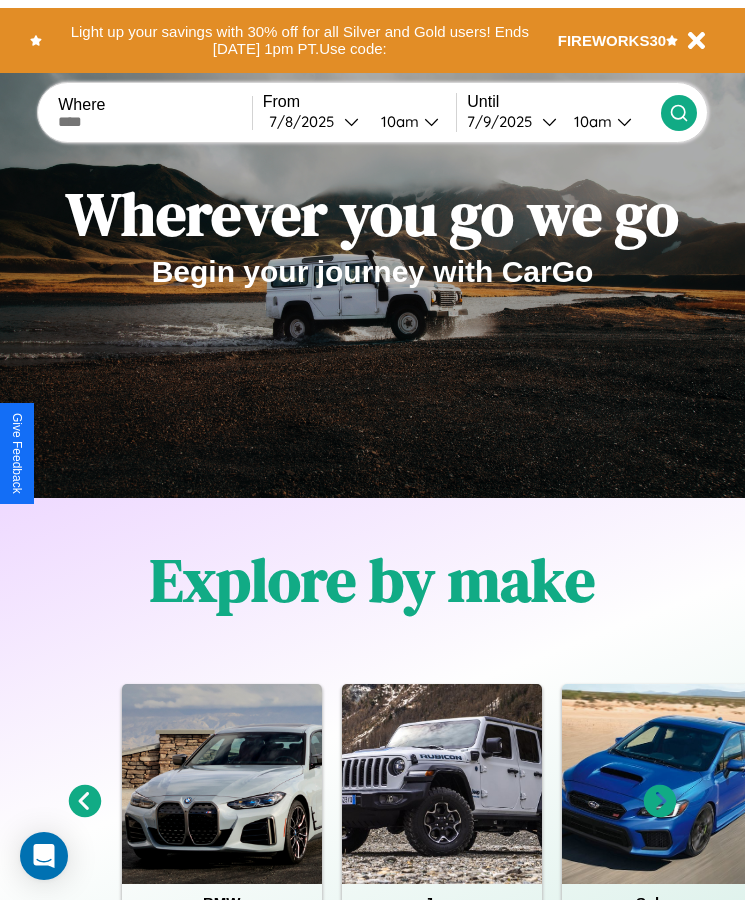 scroll, scrollTop: 0, scrollLeft: 0, axis: both 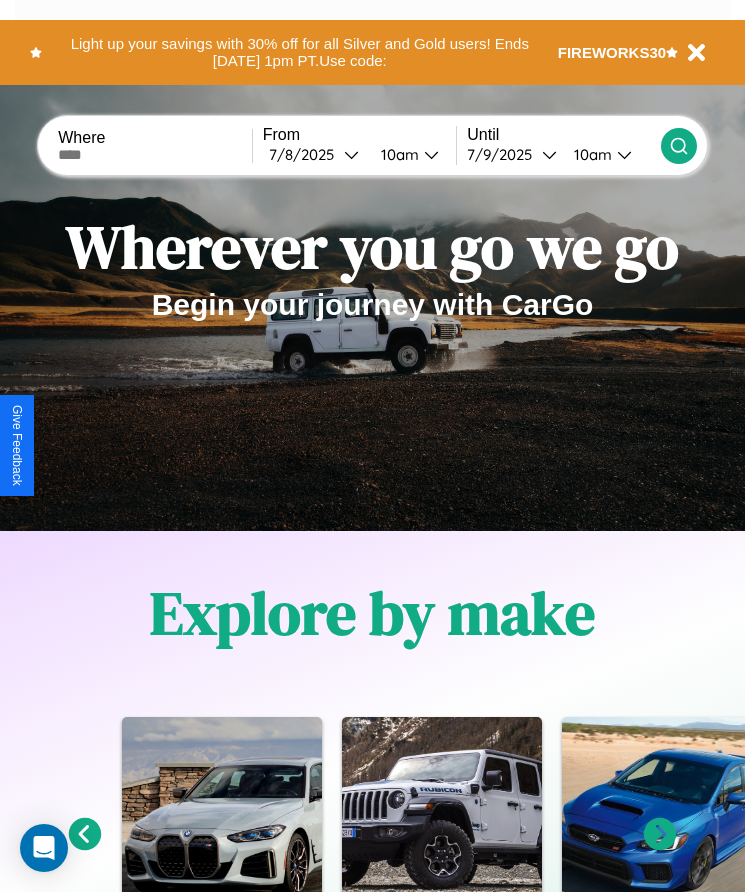 click at bounding box center (155, 155) 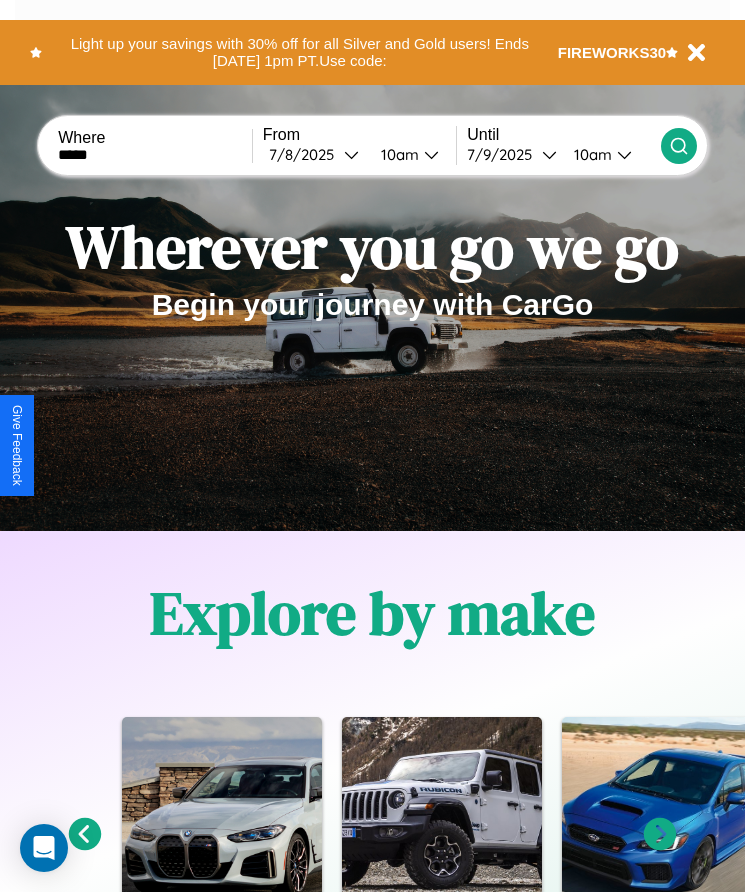 type on "*****" 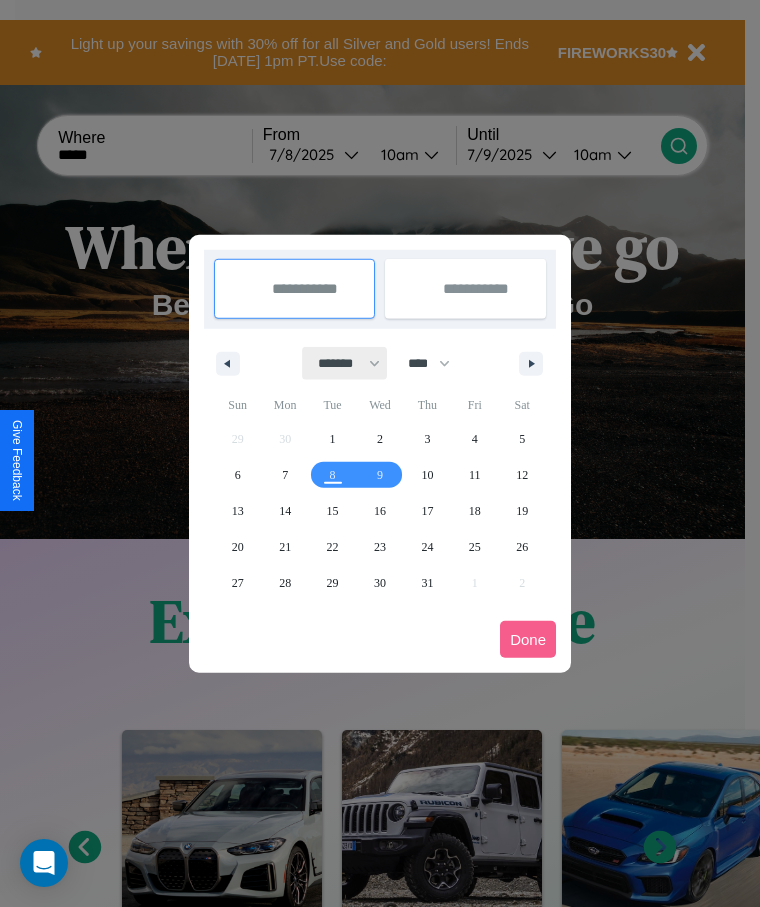 click on "******* ******** ***** ***** *** **** **** ****** ********* ******* ******** ********" at bounding box center [345, 363] 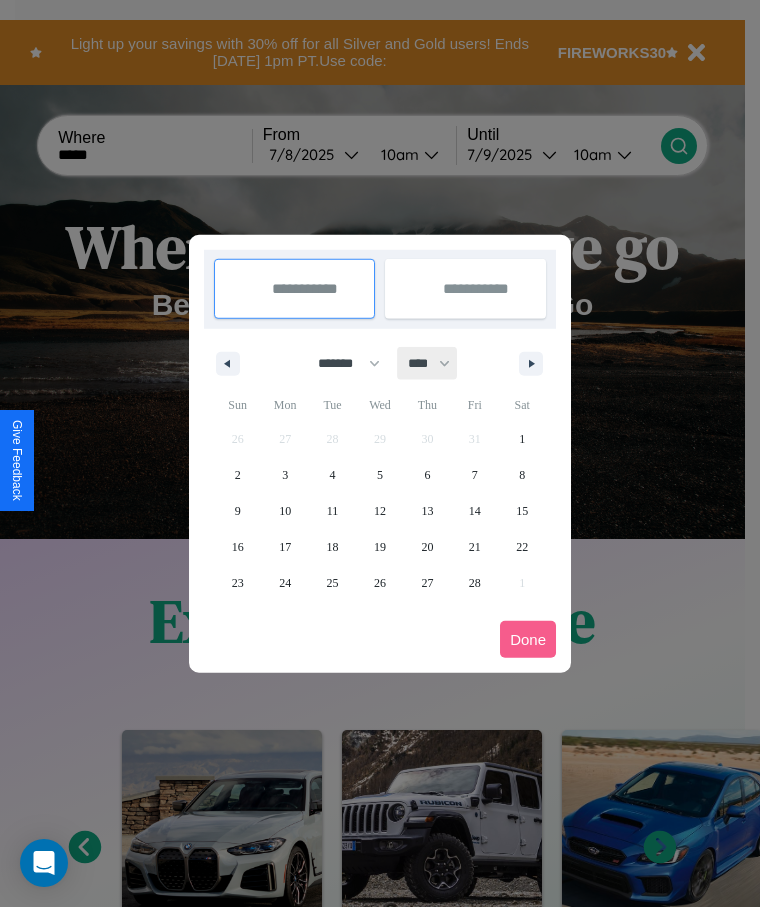 click on "**** **** **** **** **** **** **** **** **** **** **** **** **** **** **** **** **** **** **** **** **** **** **** **** **** **** **** **** **** **** **** **** **** **** **** **** **** **** **** **** **** **** **** **** **** **** **** **** **** **** **** **** **** **** **** **** **** **** **** **** **** **** **** **** **** **** **** **** **** **** **** **** **** **** **** **** **** **** **** **** **** **** **** **** **** **** **** **** **** **** **** **** **** **** **** **** **** **** **** **** **** **** **** **** **** **** **** **** **** **** **** **** **** **** **** **** **** **** **** **** ****" at bounding box center (428, 363) 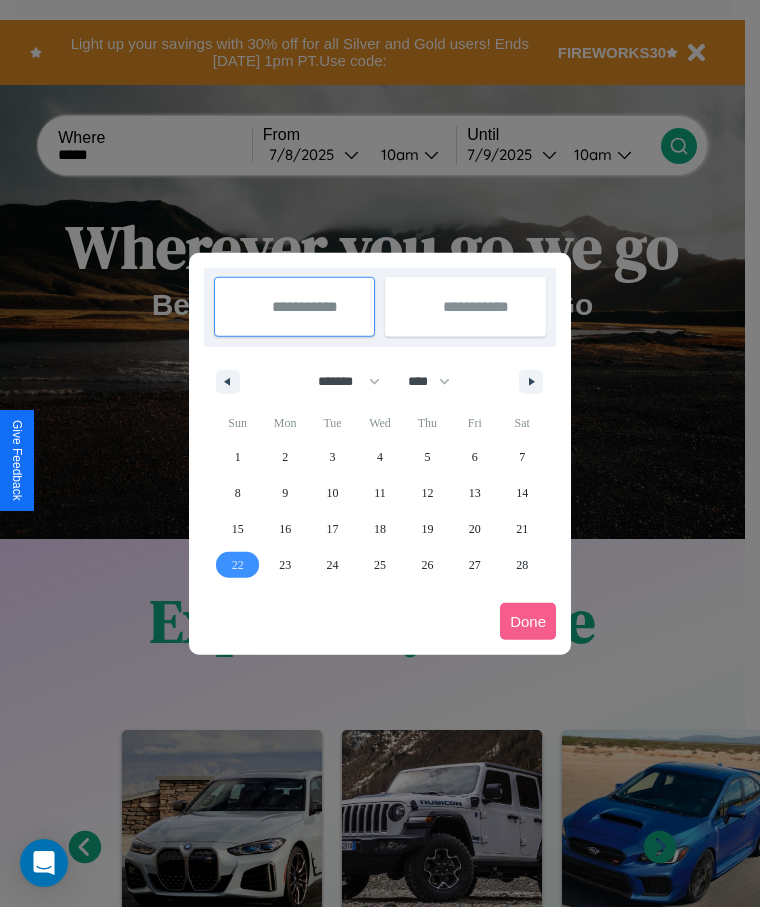click on "22" at bounding box center [238, 565] 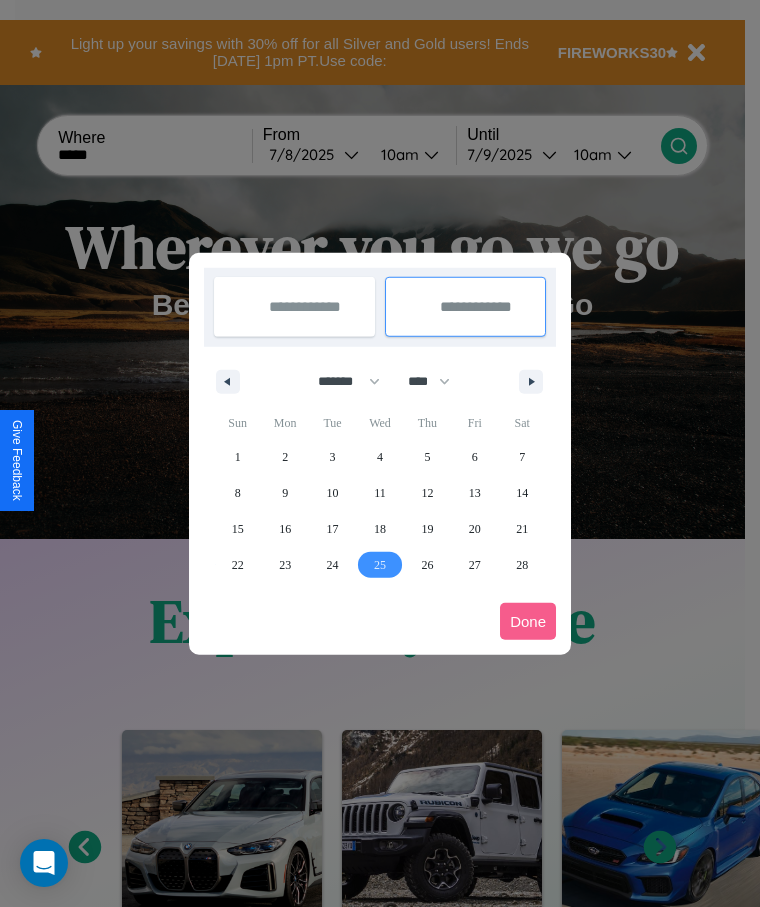click on "25" at bounding box center [380, 565] 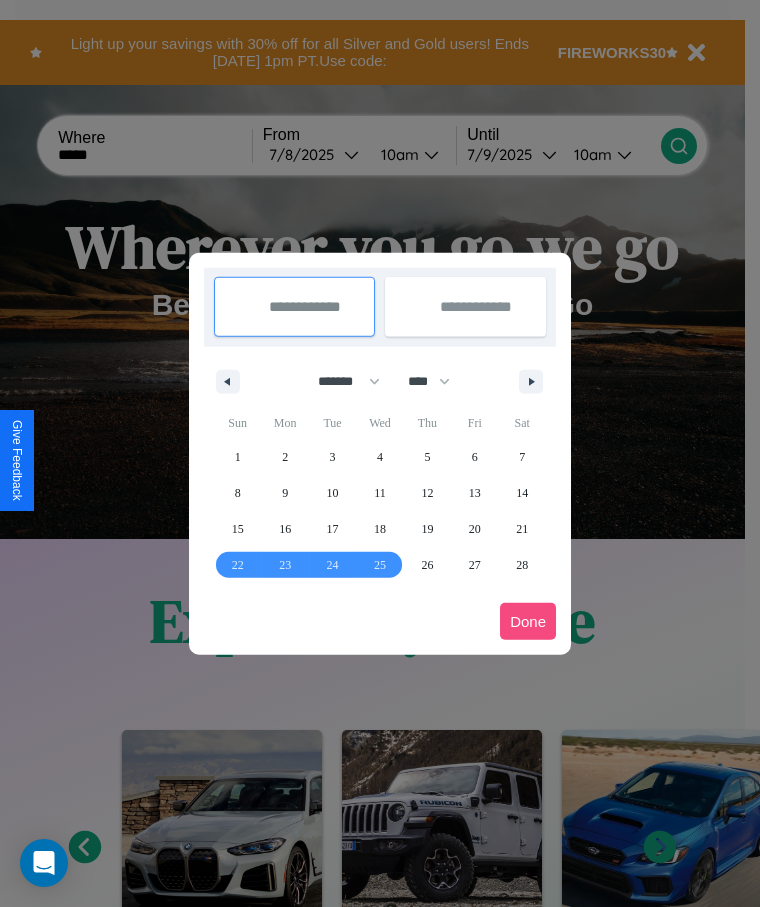 click on "Done" at bounding box center (528, 621) 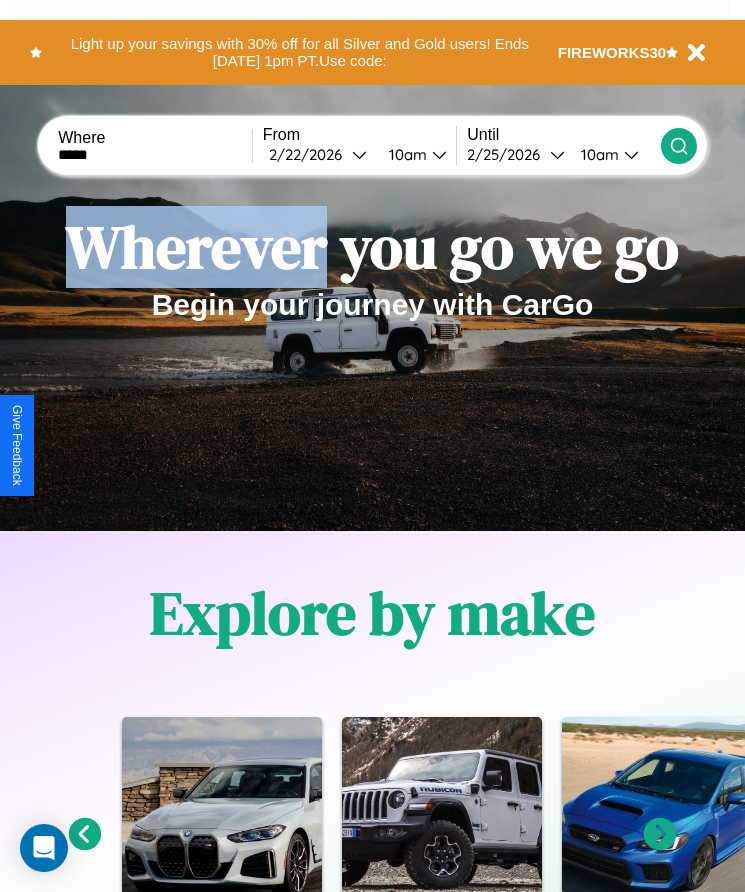 click 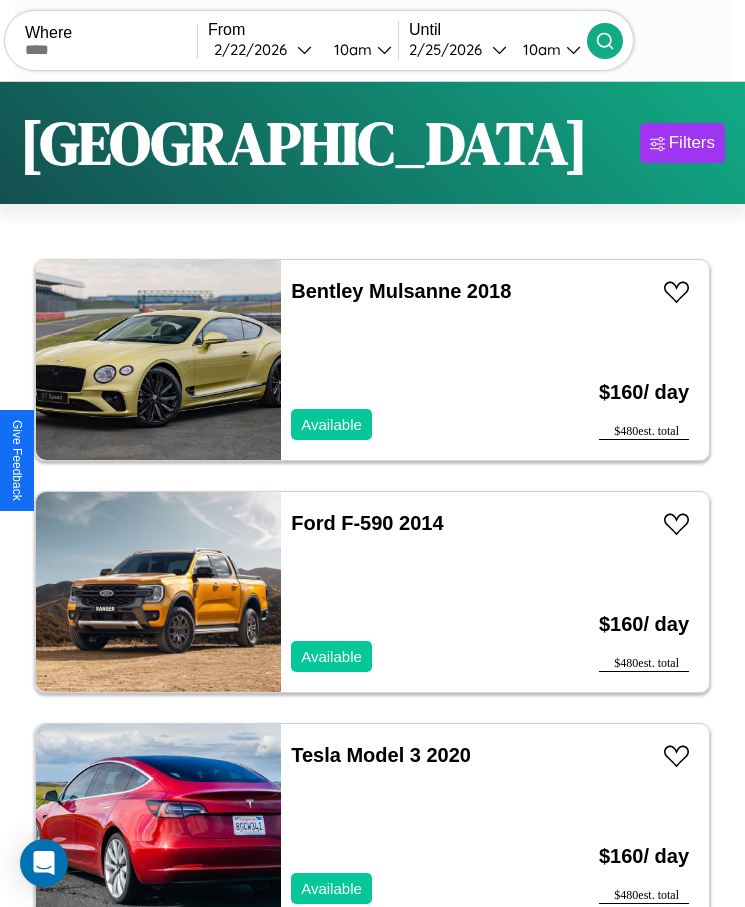 scroll, scrollTop: 50, scrollLeft: 0, axis: vertical 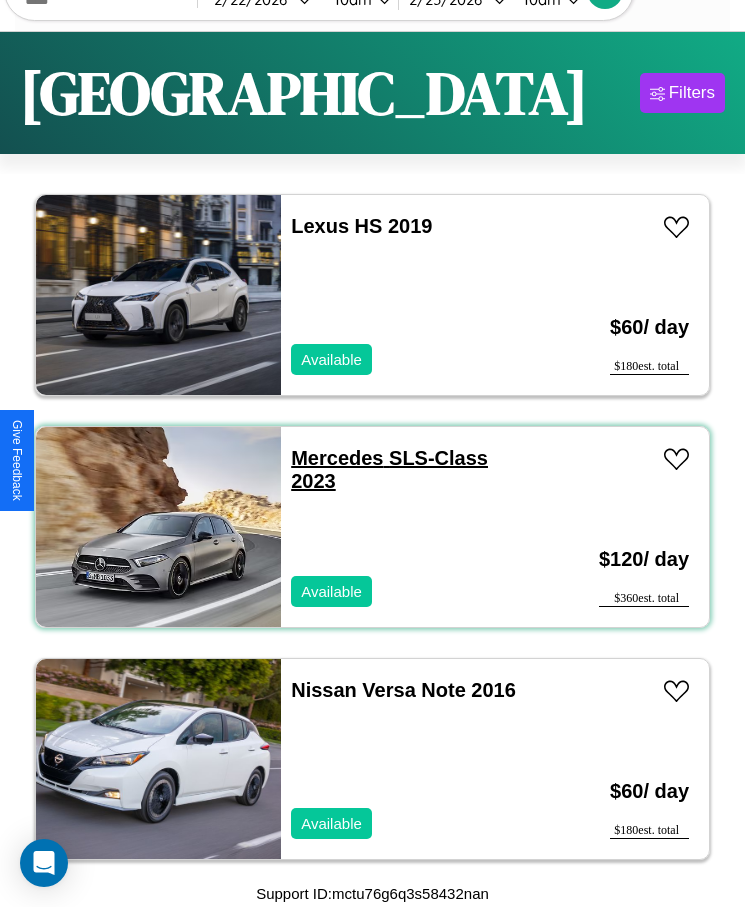 click on "Mercedes   SLS-Class   2023" at bounding box center (389, 469) 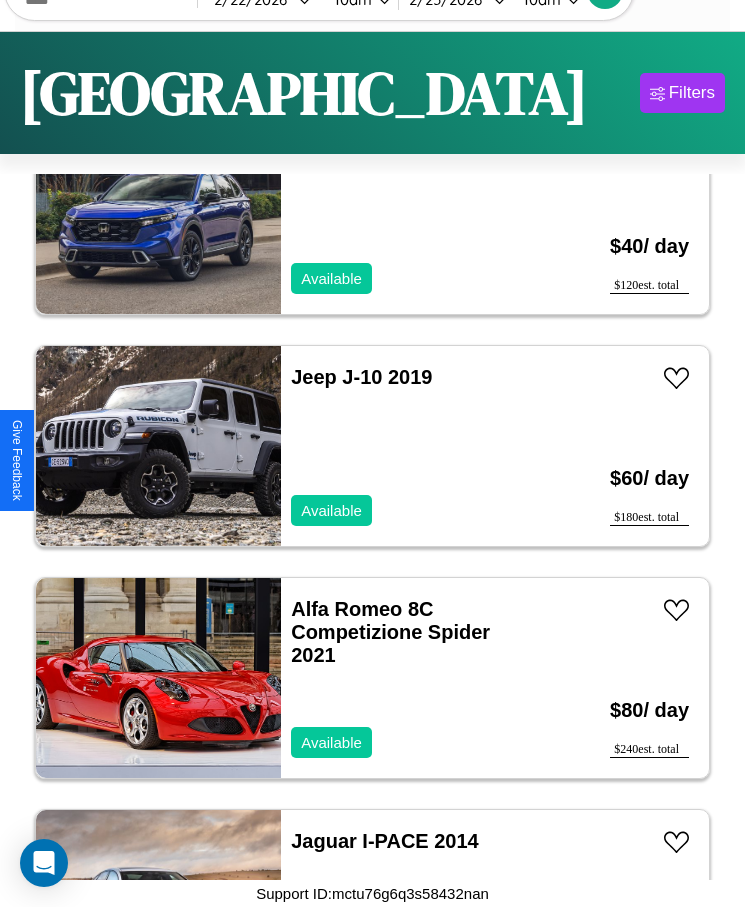 scroll, scrollTop: 6743, scrollLeft: 0, axis: vertical 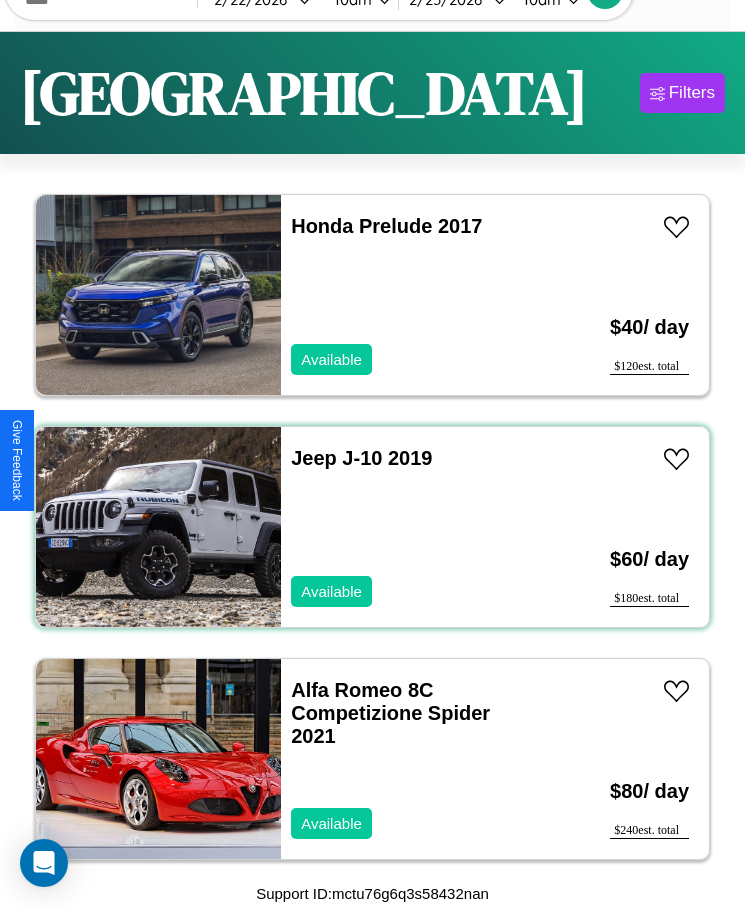click on "Jeep   J-10   2019 Available" at bounding box center (413, 527) 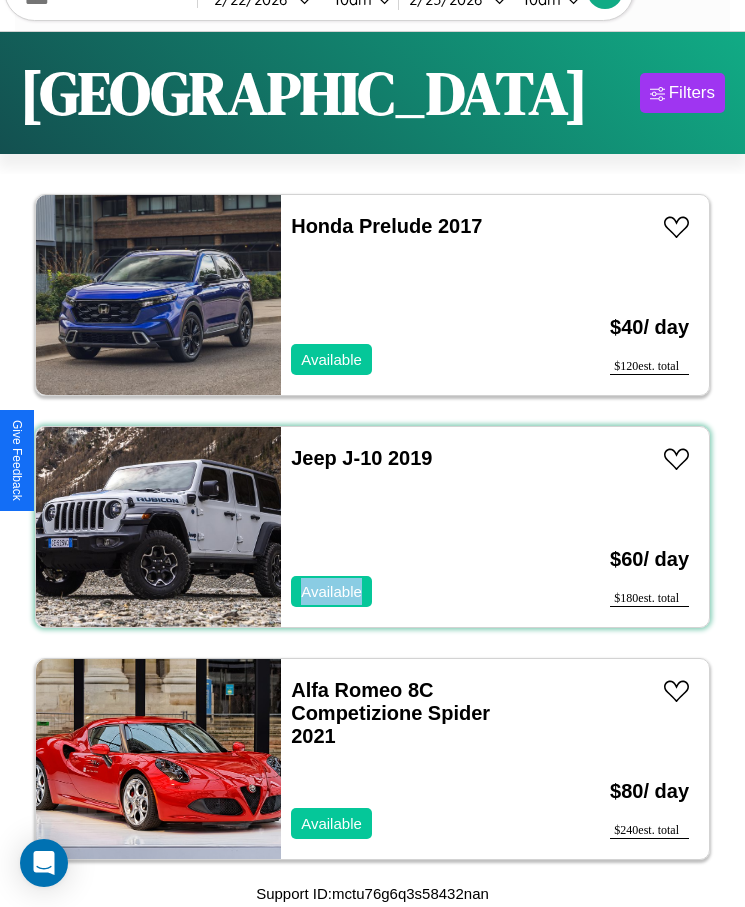 click on "Jeep   J-10   2019 Available" at bounding box center [413, 527] 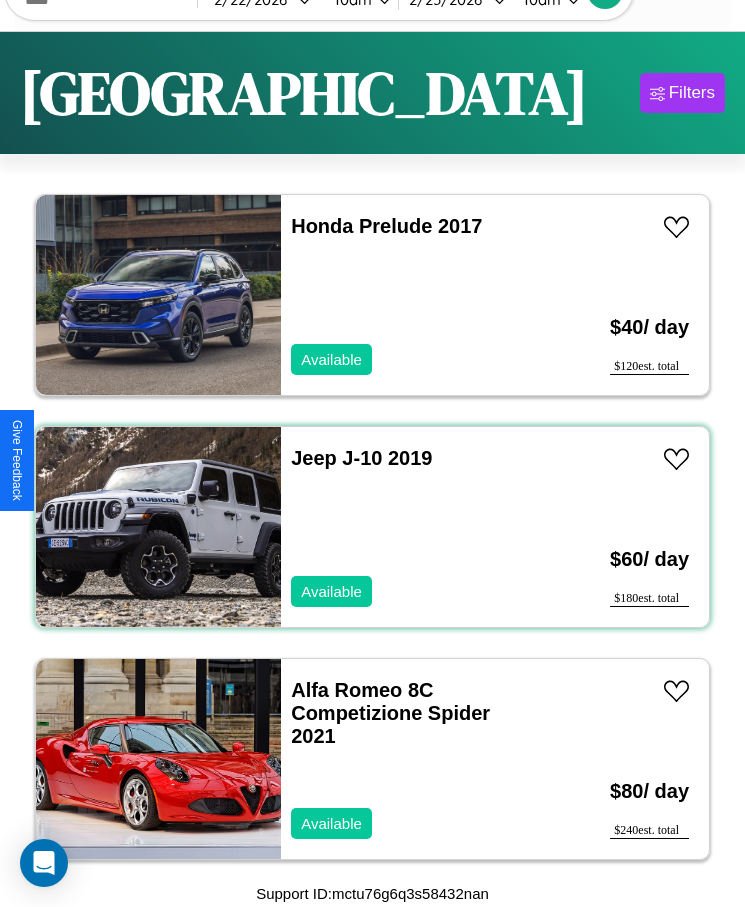 click on "Jeep   J-10   2019 Available" at bounding box center [413, 527] 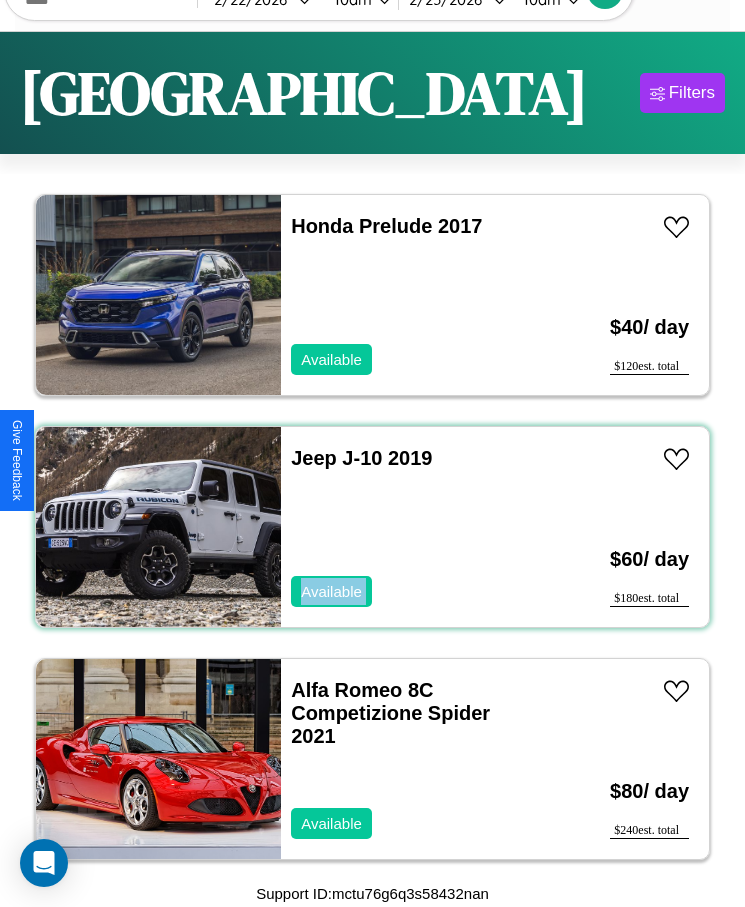 click on "Jeep   J-10   2019 Available" at bounding box center (413, 527) 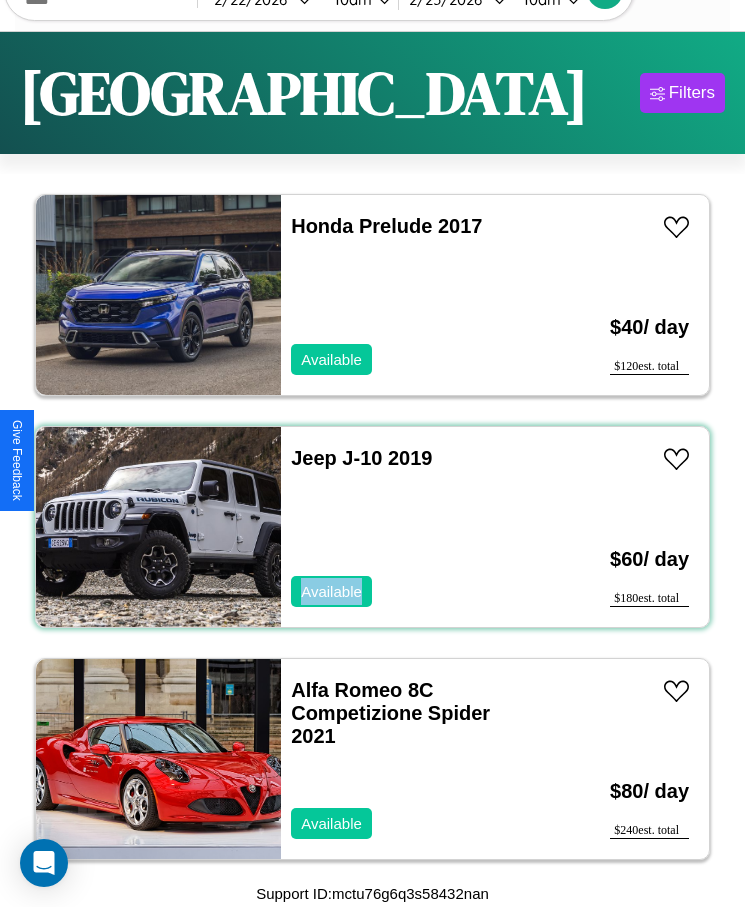 click on "Jeep   J-10   2019 Available" at bounding box center [413, 527] 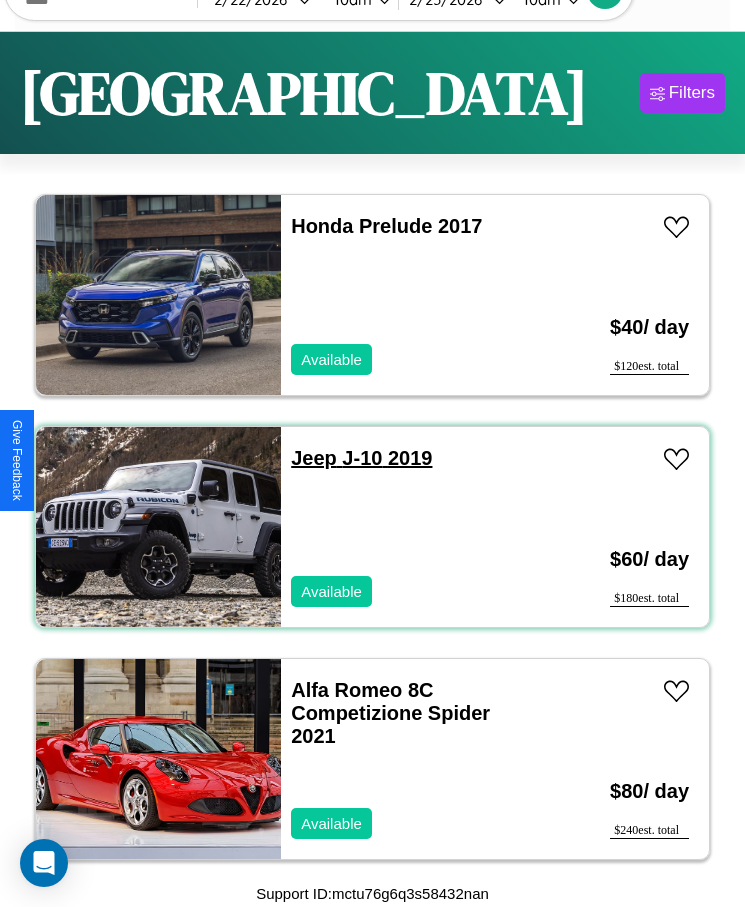 click on "Jeep   J-10   2019" at bounding box center (361, 458) 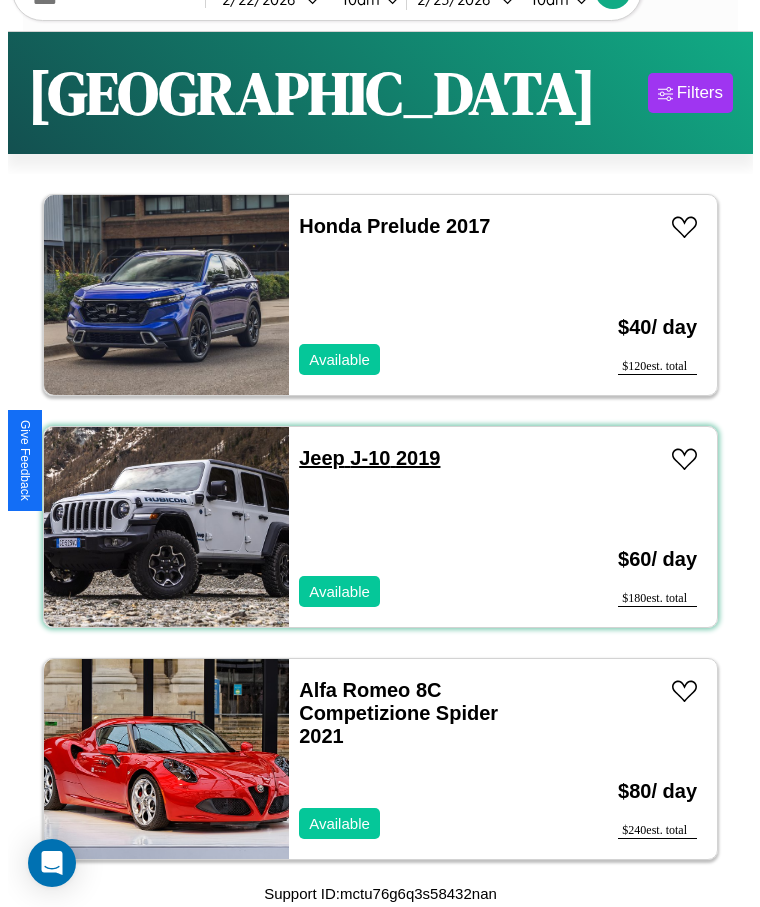 scroll, scrollTop: 0, scrollLeft: 0, axis: both 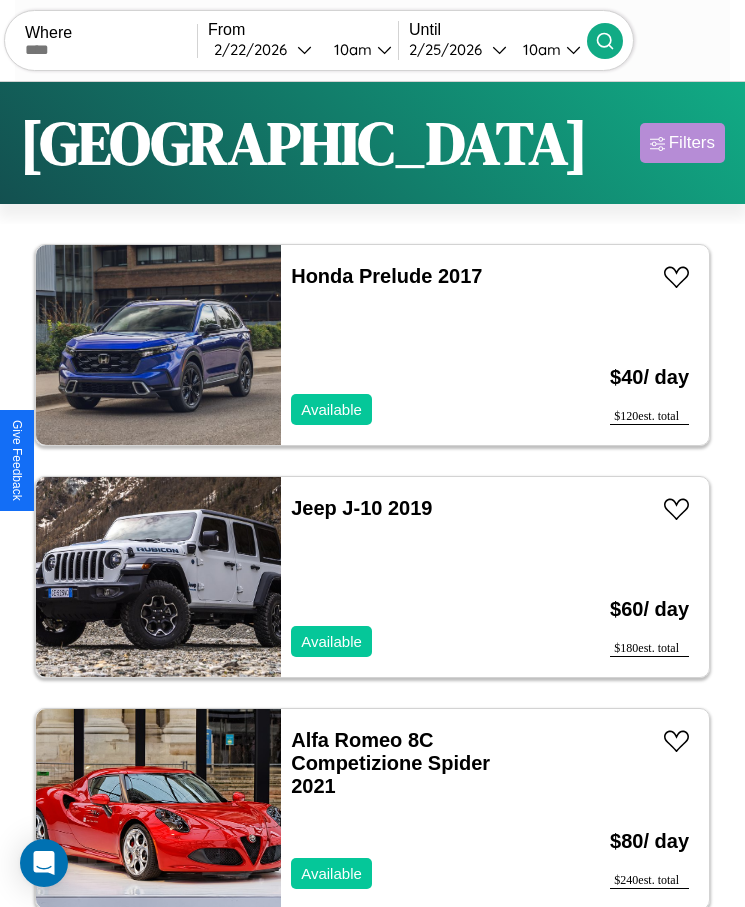 click on "Filters" at bounding box center [692, 143] 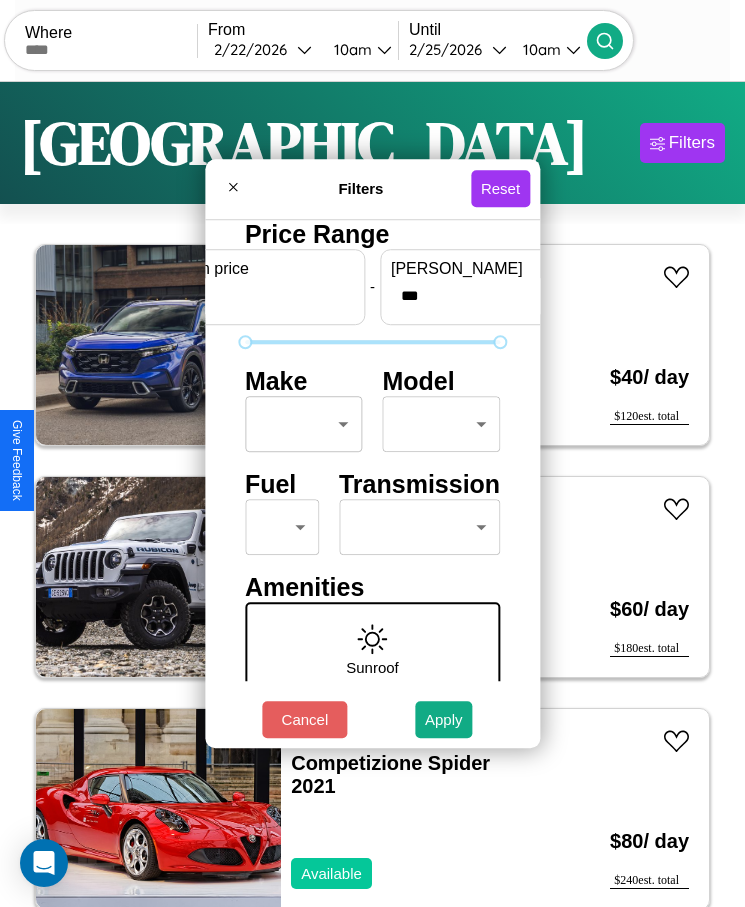 click on "CarGo Where From 2 / 22 / 2026 10am Until 2 / 25 / 2026 10am Become a Host Login Sign Up Paris Filters 133  cars in this area These cars can be picked up in this city. Bentley   Mulsanne   2018 Available $ 160  / day $ 480  est. total Ford   F-590   2014 Available $ 160  / day $ 480  est. total Tesla   Model 3   2020 Available $ 160  / day $ 480  est. total Aston Martin   Lagonda   2020 Available $ 150  / day $ 450  est. total Subaru   WRX   2020 Available $ 190  / day $ 570  est. total Lexus   ES   2018 Available $ 50  / day $ 150  est. total Hyundai   Venue   2022 Available $ 190  / day $ 570  est. total BMW   CE 04   2018 Available $ 80  / day $ 240  est. total Bentley   Roll Royce Silver Seraph   2014 Available $ 180  / day $ 540  est. total Aston Martin   DBX   2014 Available $ 90  / day $ 270  est. total Mazda   CX-30   2019 Available $ 80  / day $ 240  est. total Alfa Romeo   Tonale   2019 Unavailable $ 140  / day $ 420  est. total Nissan   200SX   2016 Available $ 40  / day $ 120  est. total   Atlas" at bounding box center (372, 478) 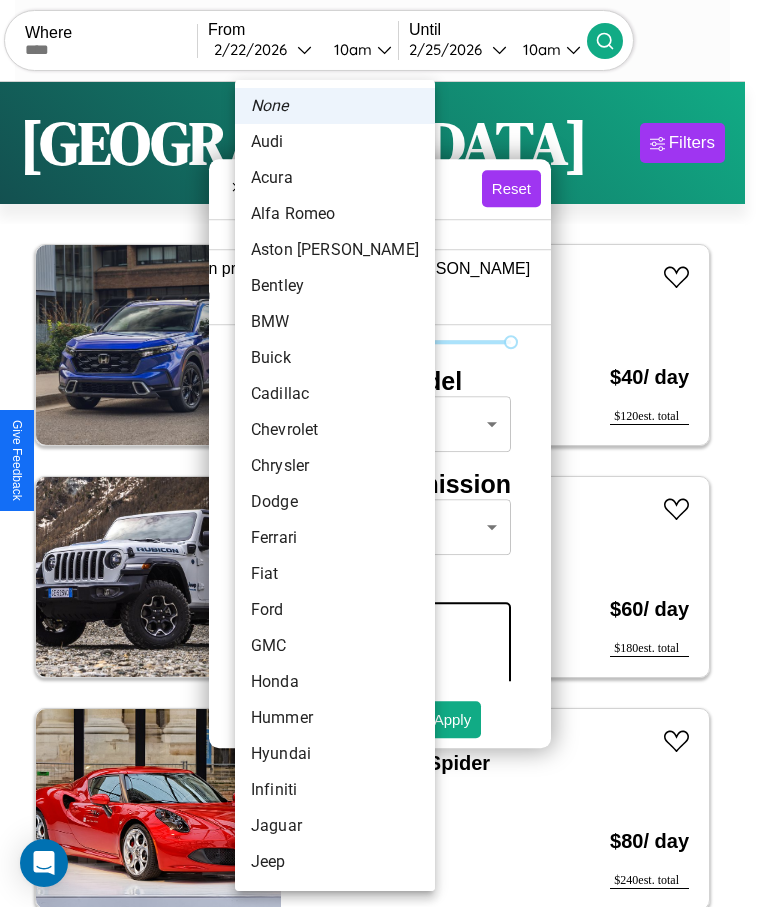 scroll, scrollTop: 89, scrollLeft: 0, axis: vertical 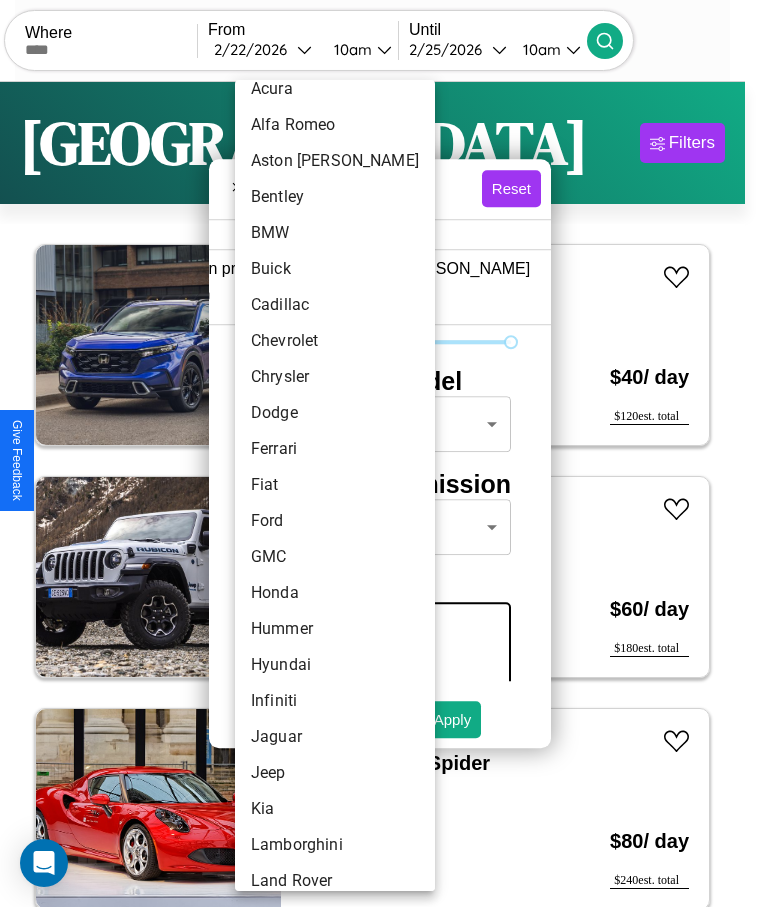 click on "Fiat" at bounding box center (335, 485) 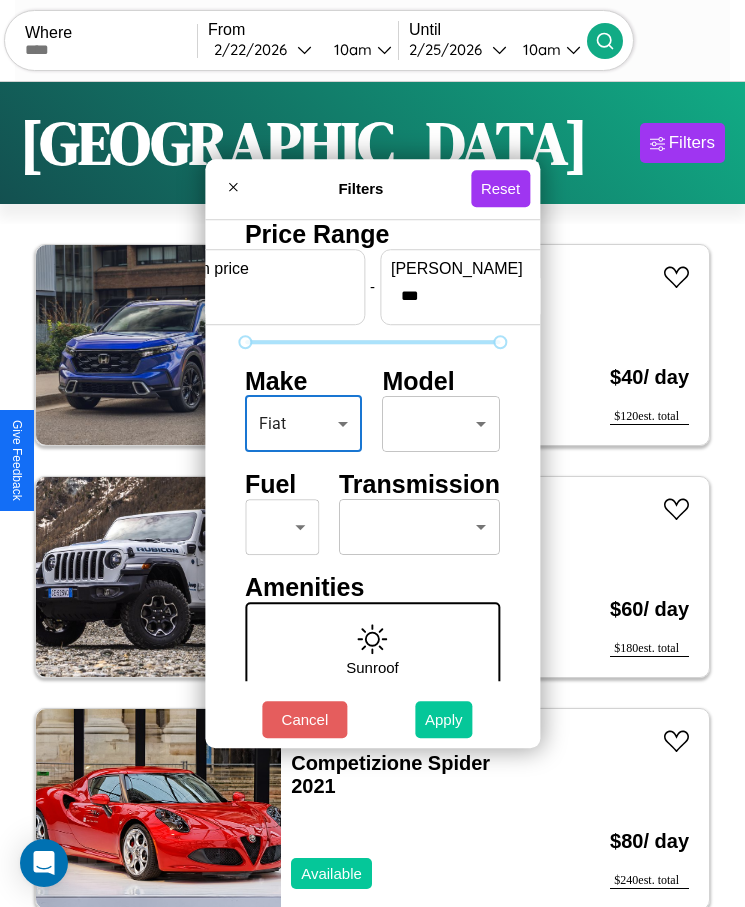 click on "Apply" at bounding box center (444, 719) 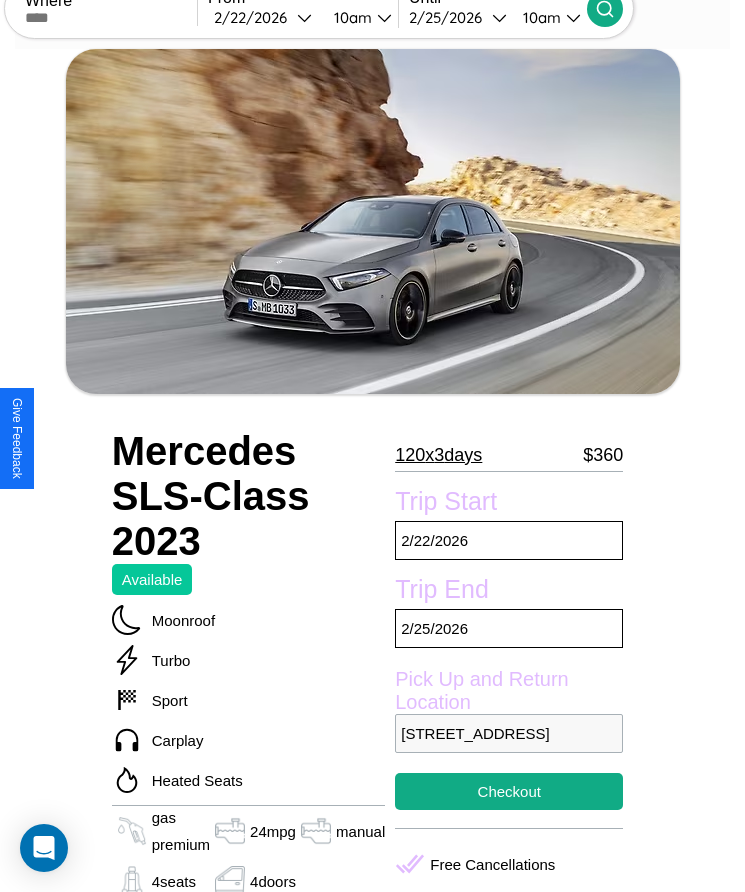 scroll, scrollTop: 616, scrollLeft: 0, axis: vertical 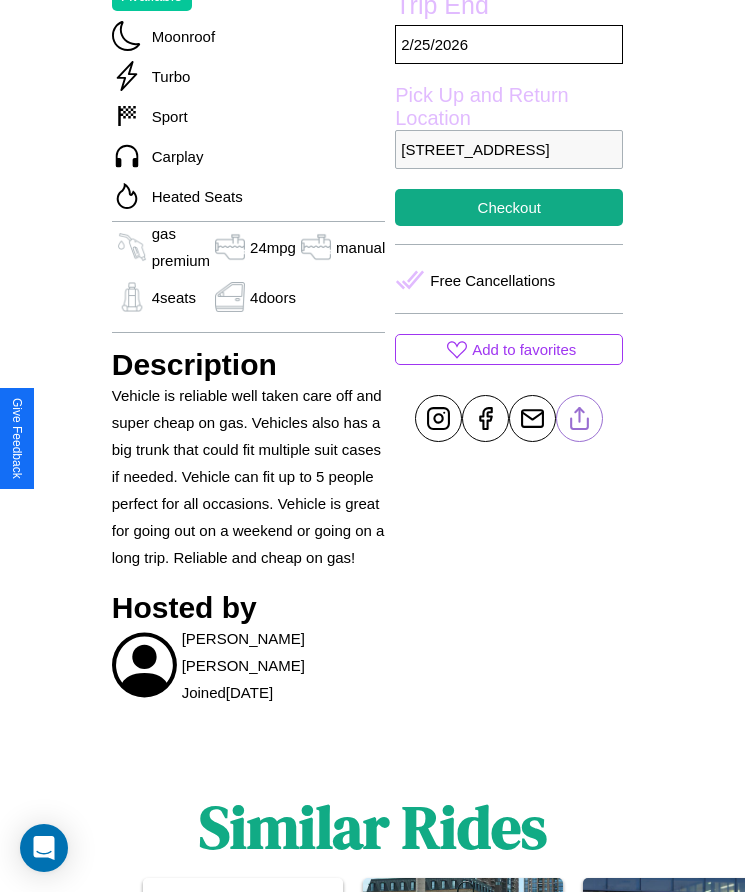 click 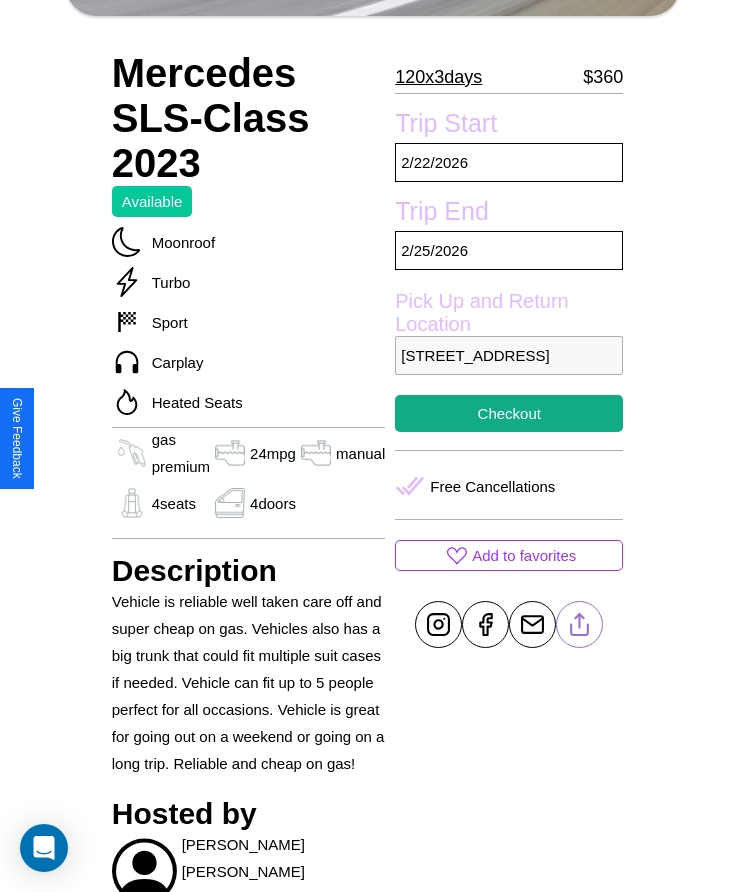 scroll, scrollTop: 405, scrollLeft: 0, axis: vertical 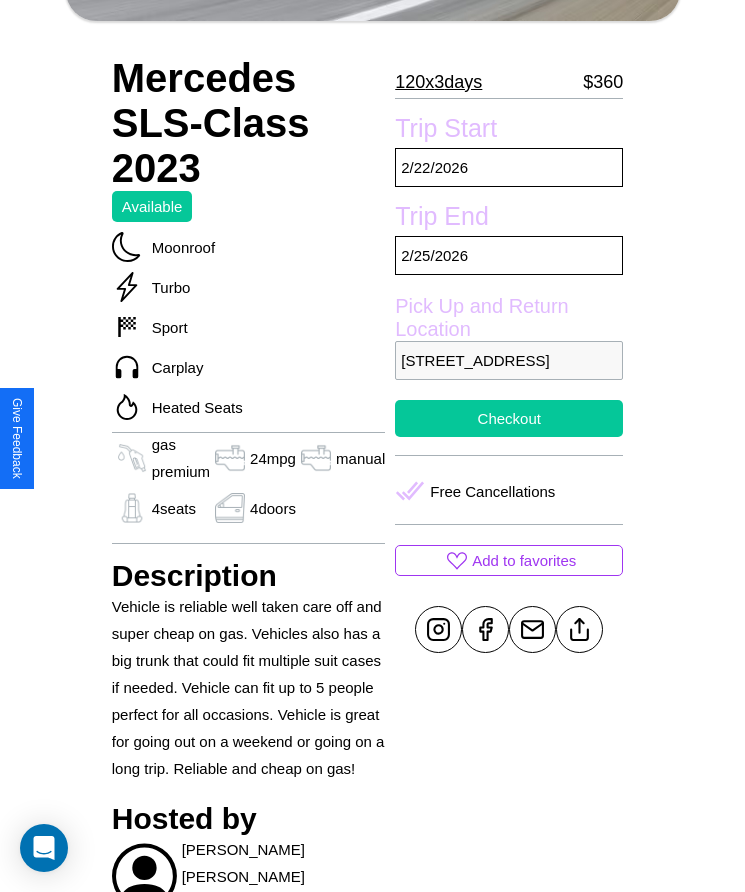 click on "Checkout" at bounding box center [509, 418] 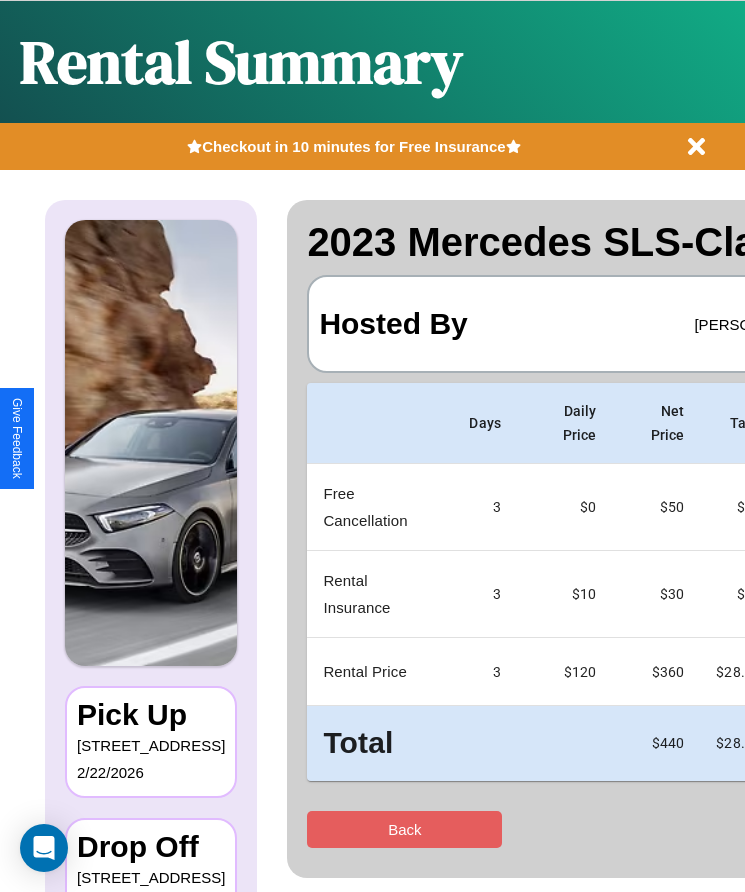 scroll, scrollTop: 0, scrollLeft: 118, axis: horizontal 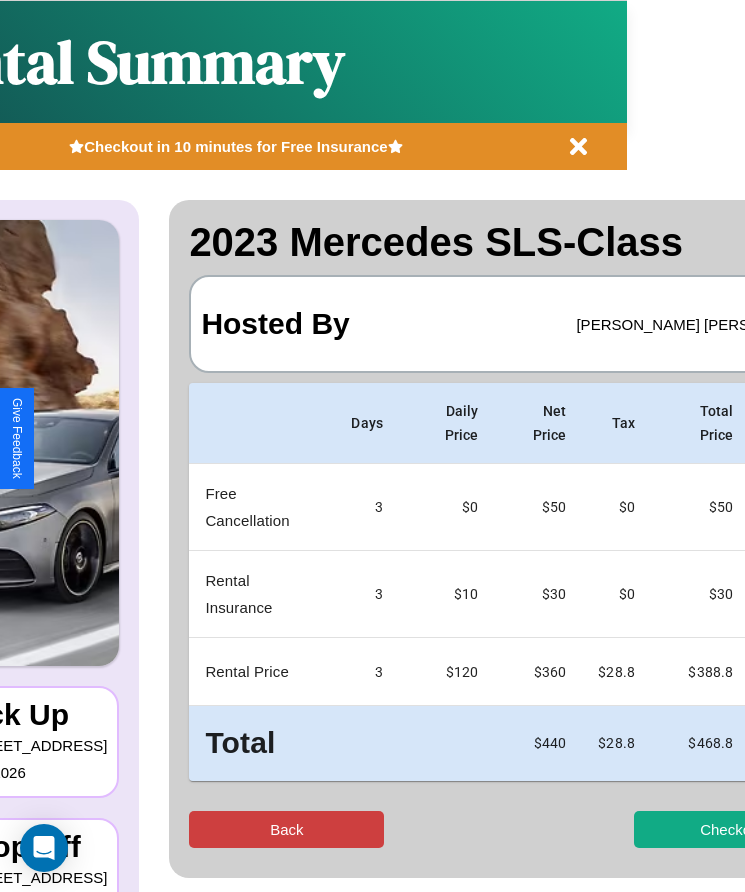 click on "Back" at bounding box center [286, 829] 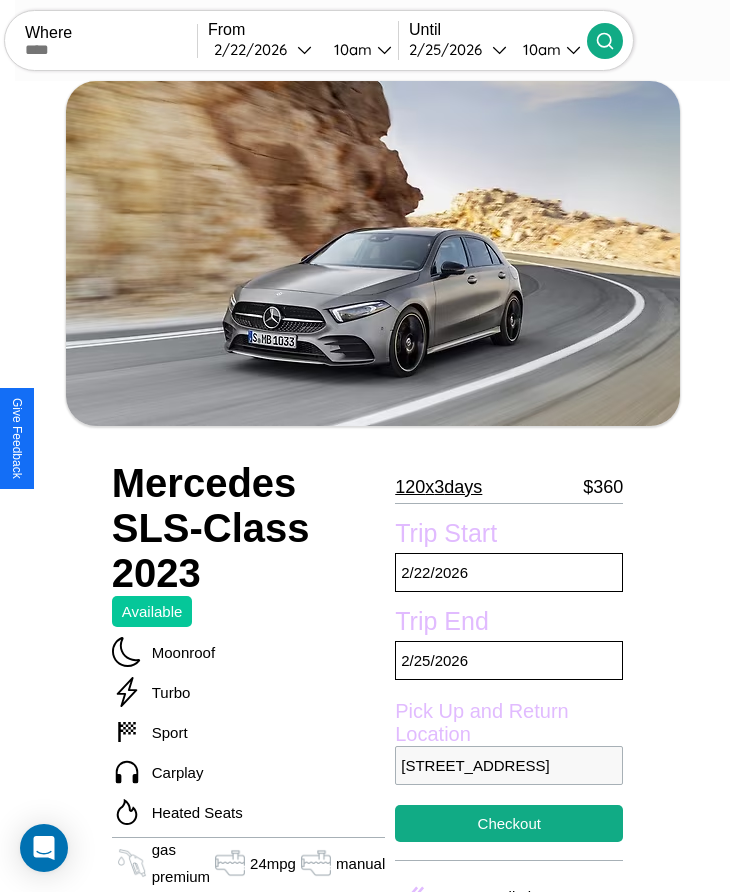 scroll, scrollTop: 905, scrollLeft: 0, axis: vertical 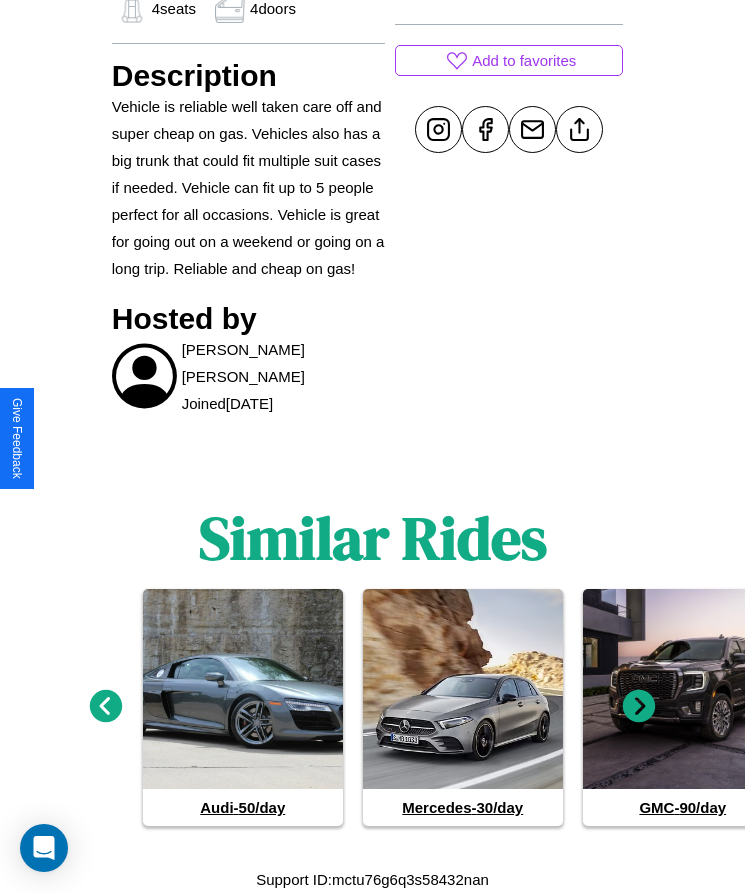 click 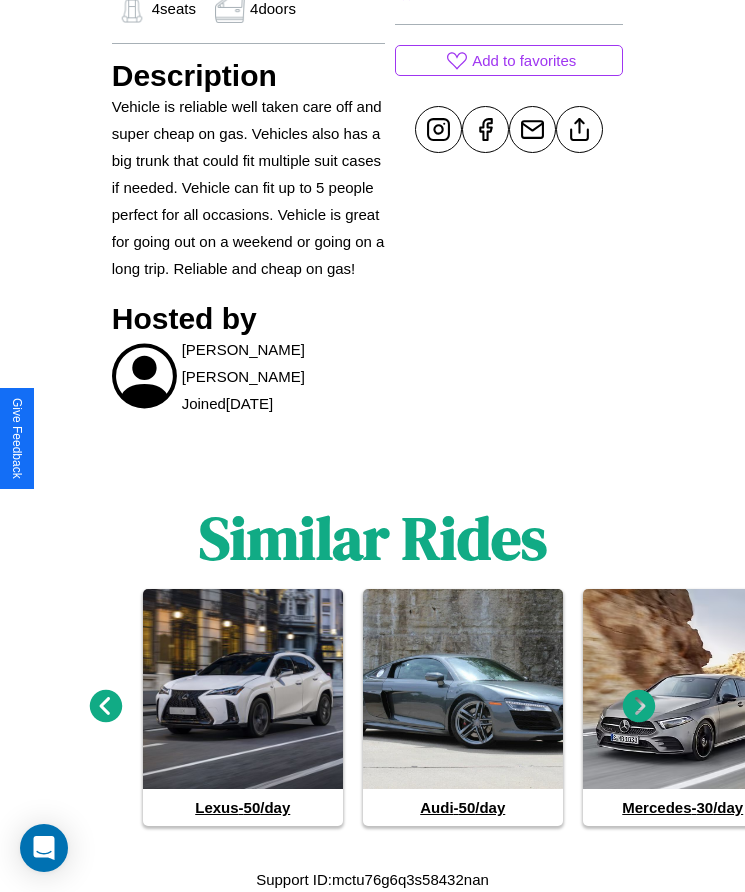 click 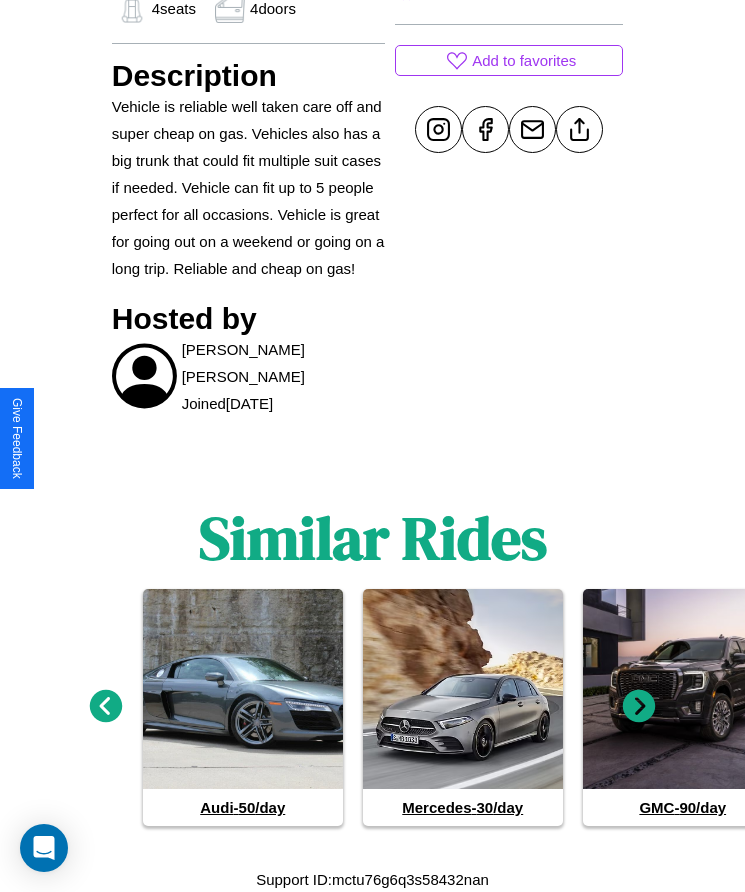 click 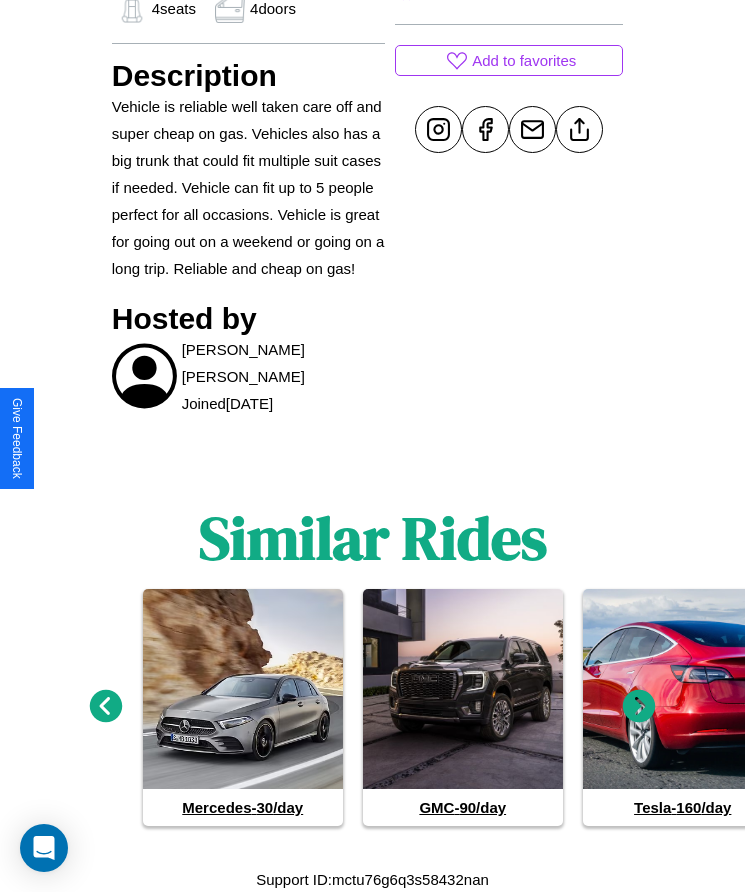 click 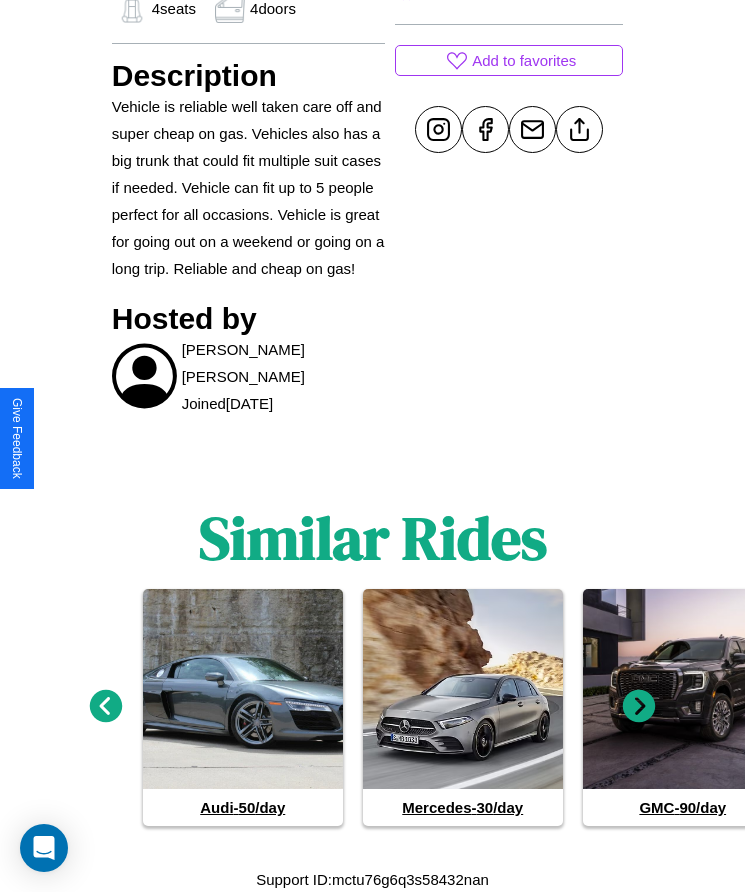 click 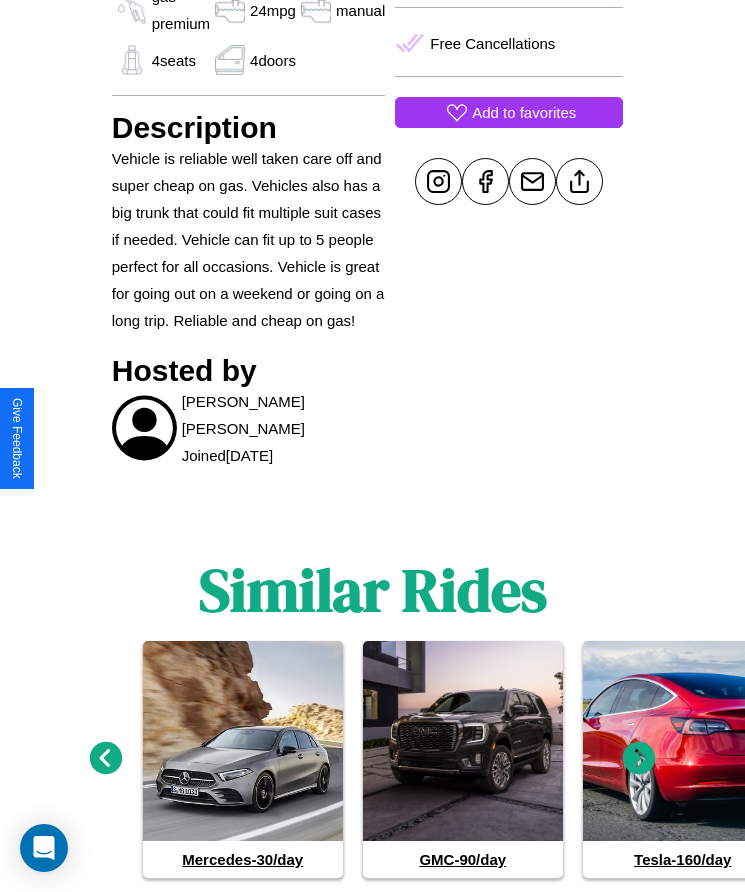 scroll, scrollTop: 616, scrollLeft: 0, axis: vertical 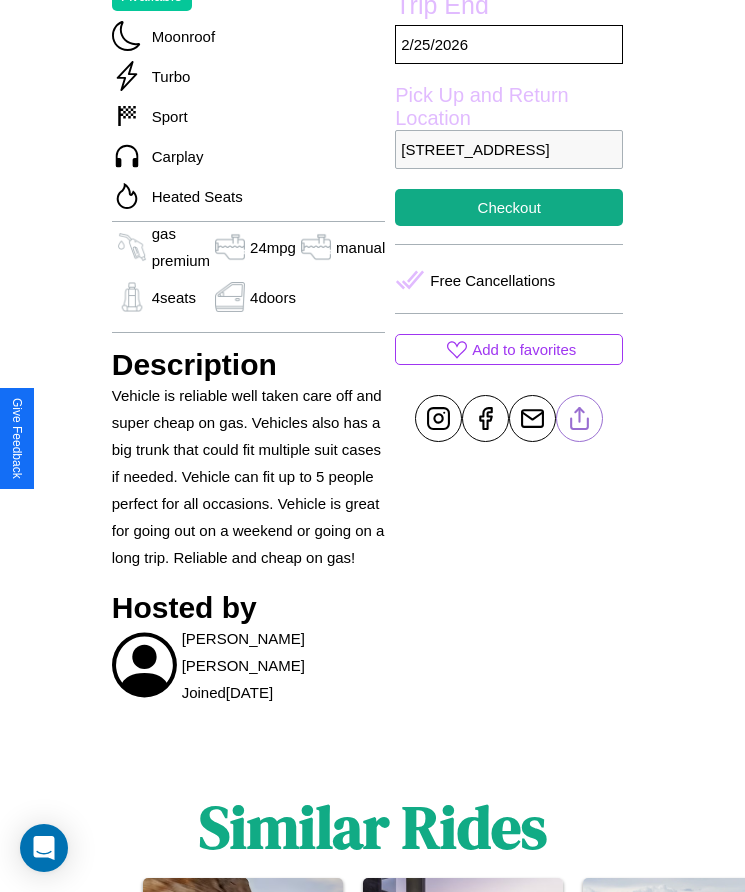 click 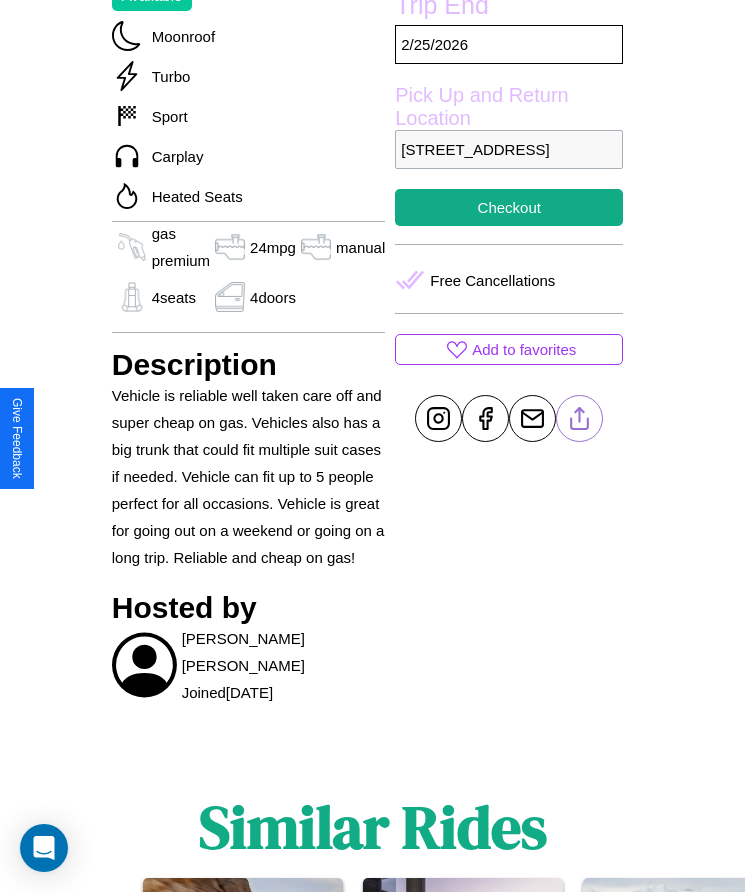 scroll, scrollTop: 647, scrollLeft: 0, axis: vertical 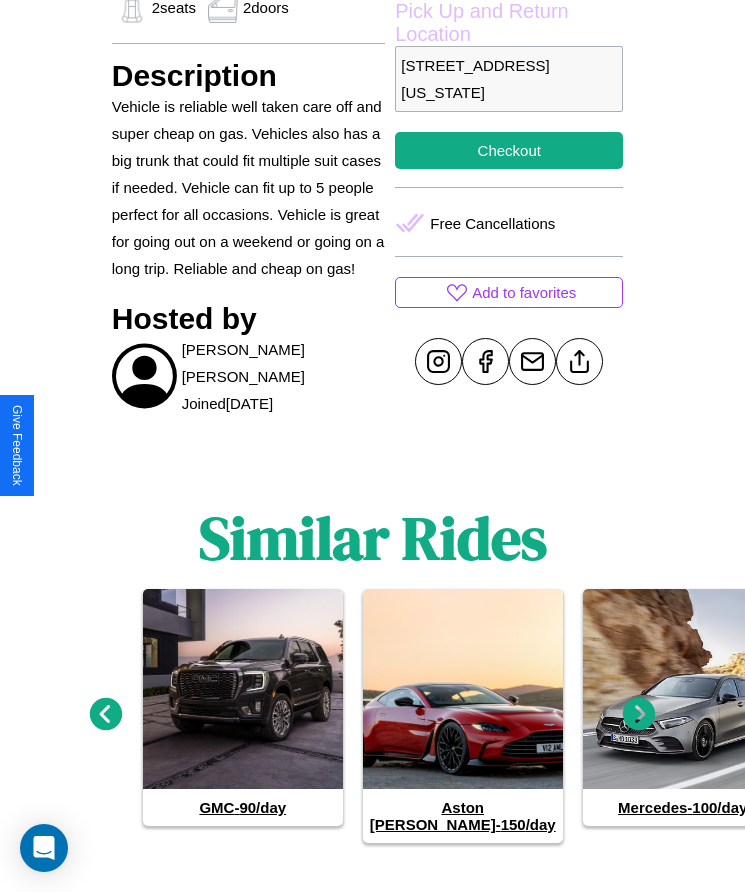 click 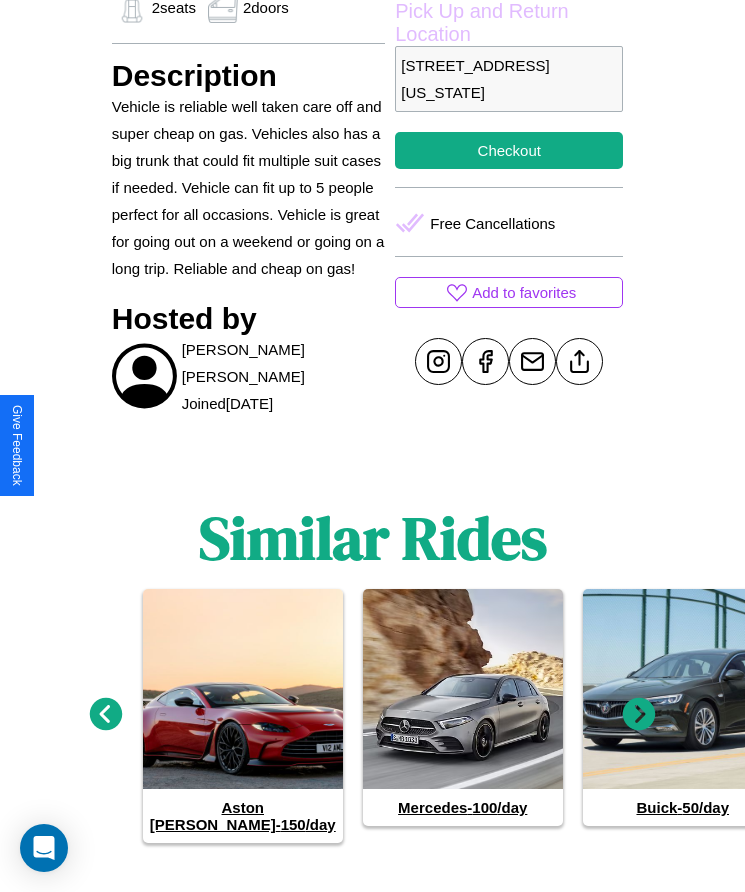 click 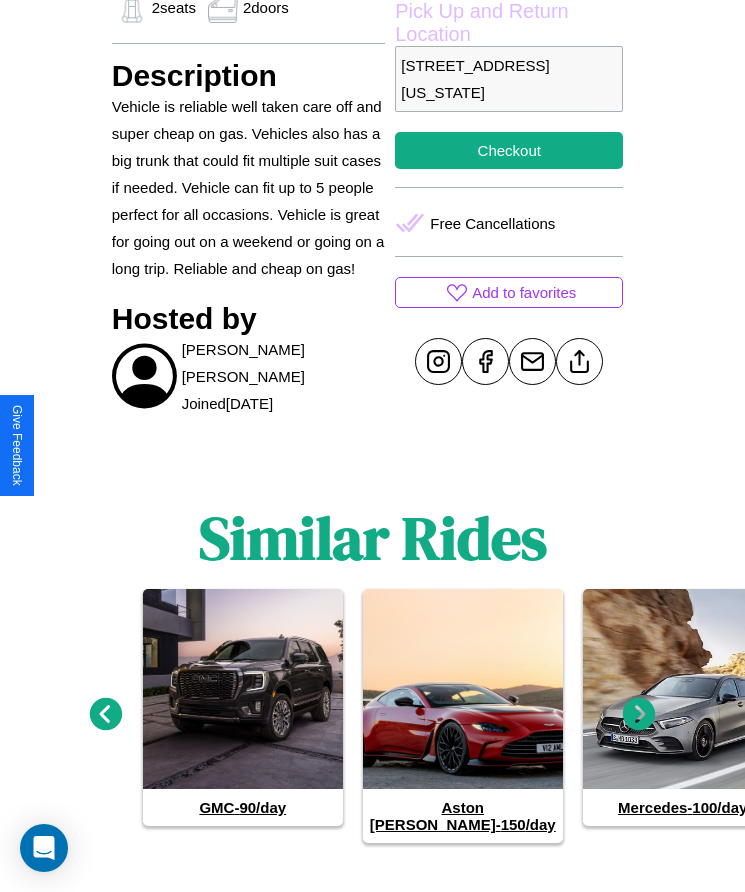 click 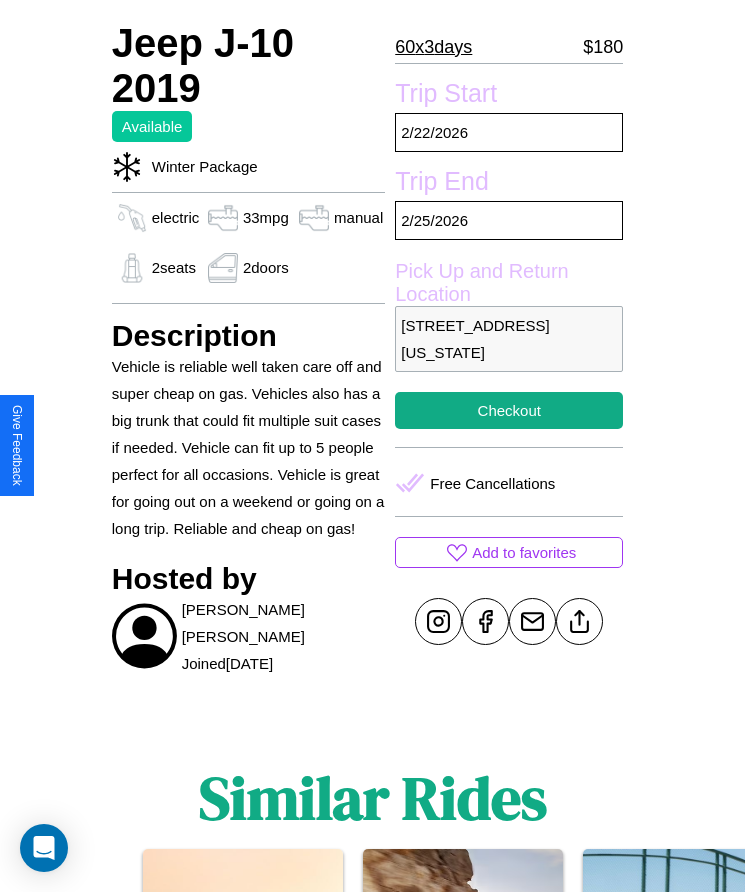 scroll, scrollTop: 360, scrollLeft: 0, axis: vertical 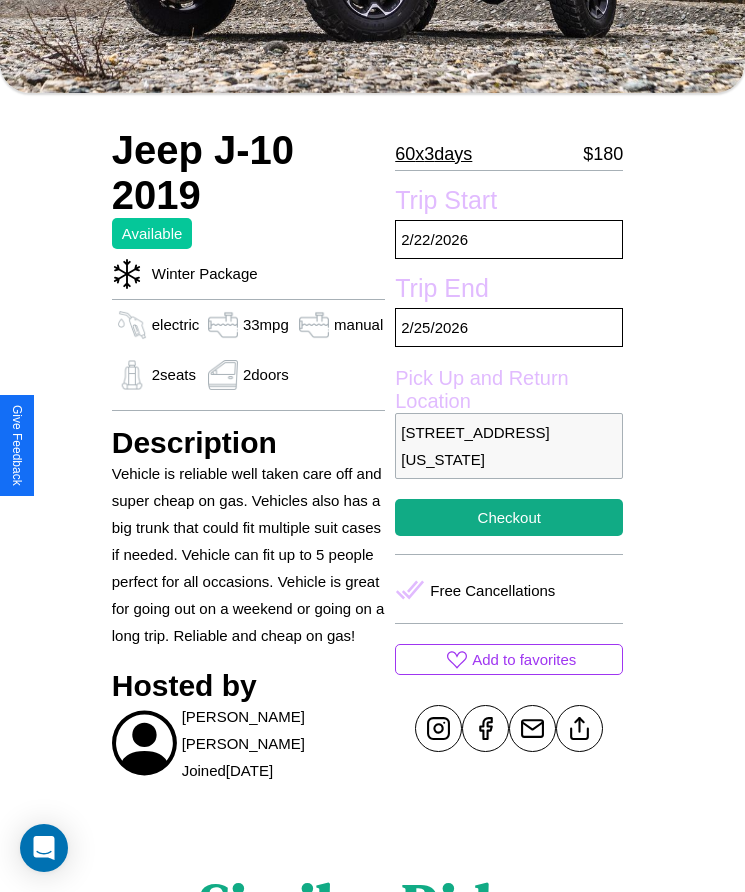 click on "[STREET_ADDRESS][US_STATE]" at bounding box center [509, 446] 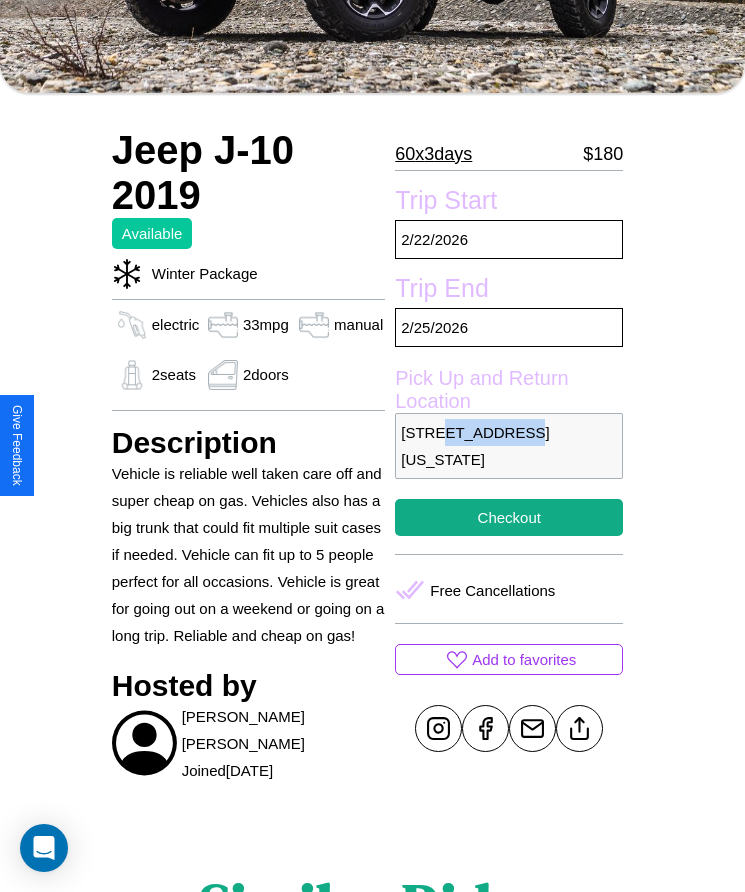 click on "[STREET_ADDRESS][US_STATE]" at bounding box center [509, 446] 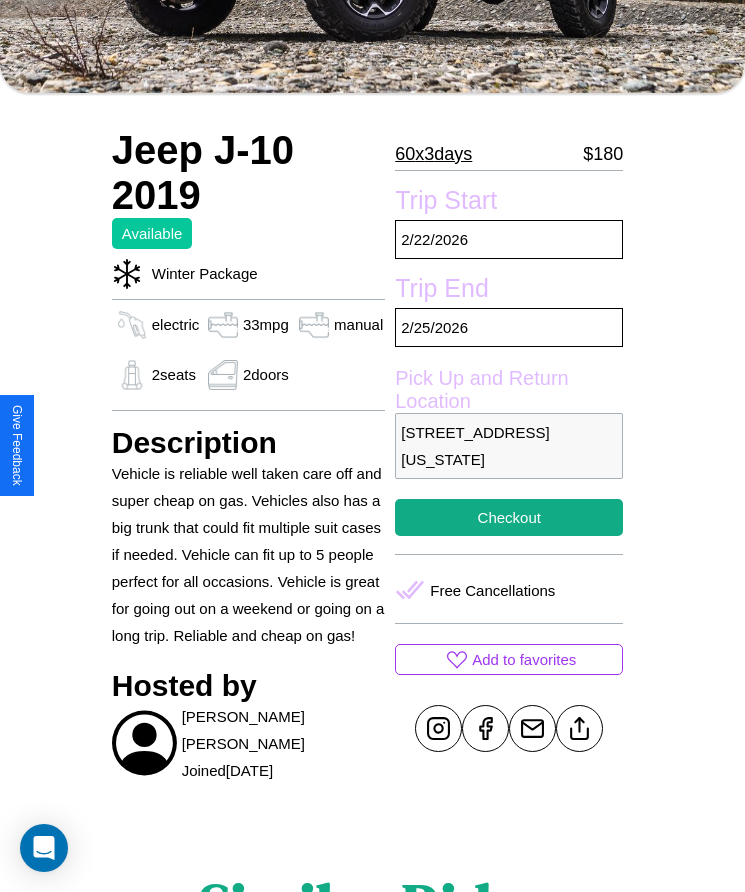 click on "[STREET_ADDRESS][US_STATE]" at bounding box center (509, 446) 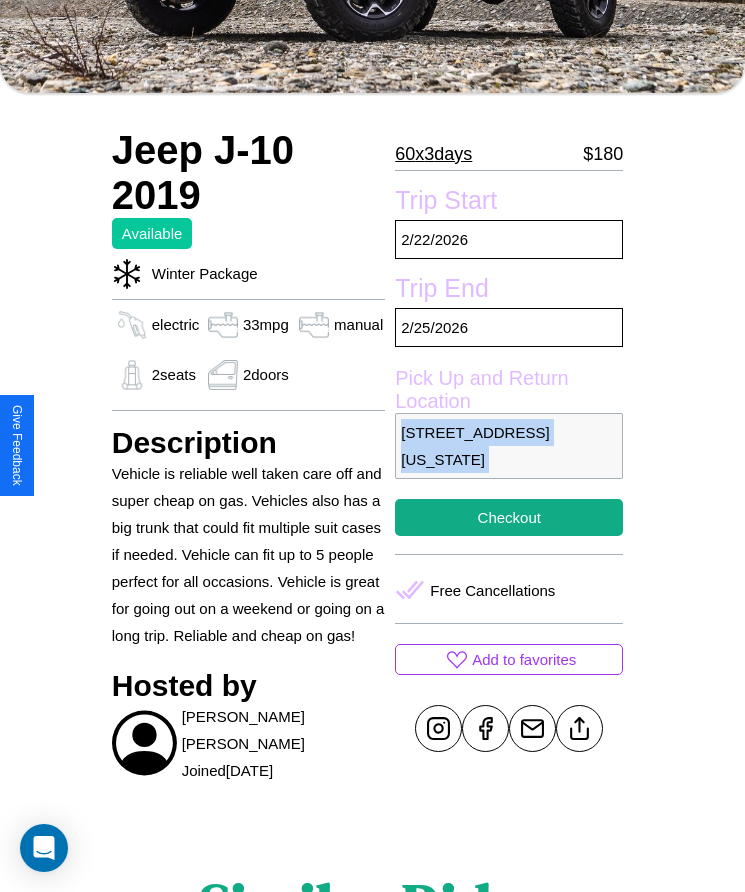 click on "[STREET_ADDRESS][US_STATE]" at bounding box center (509, 446) 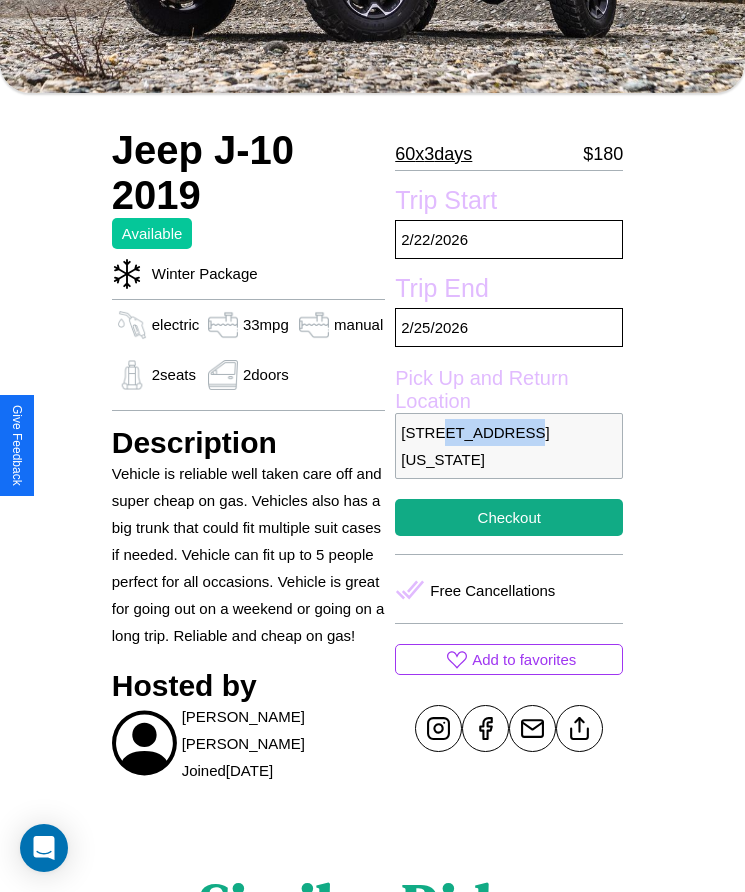 click on "[STREET_ADDRESS][US_STATE]" at bounding box center [509, 446] 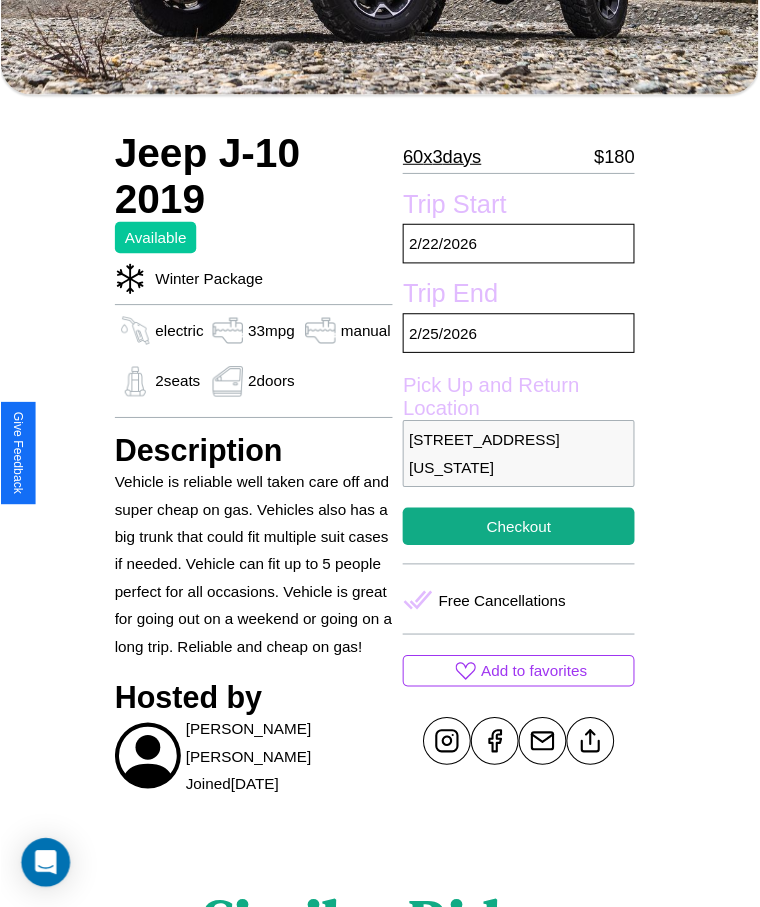 scroll, scrollTop: 154, scrollLeft: 0, axis: vertical 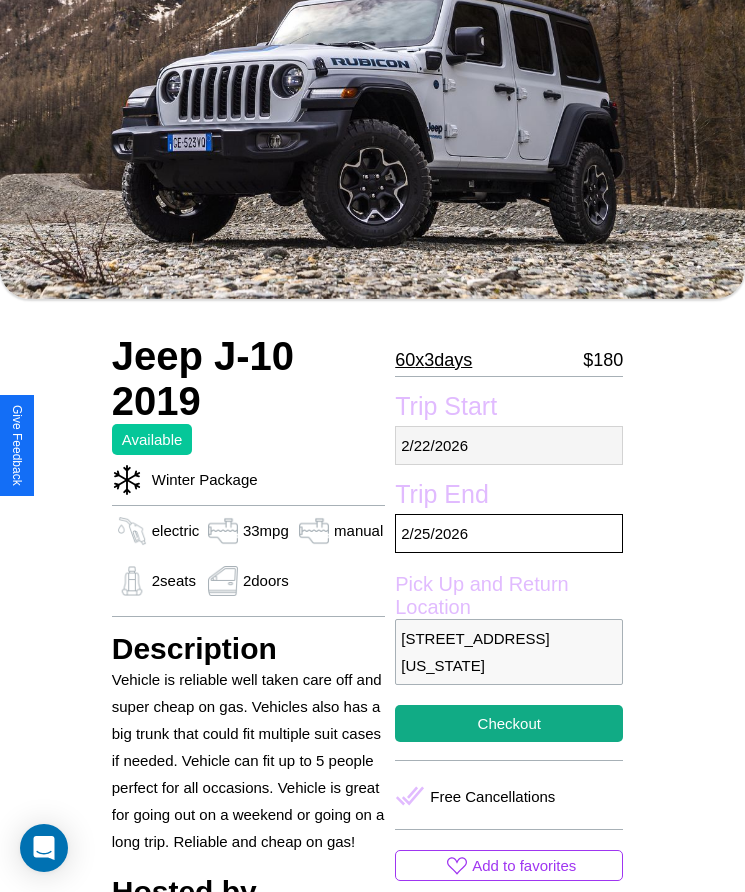 click on "[DATE]" at bounding box center [509, 445] 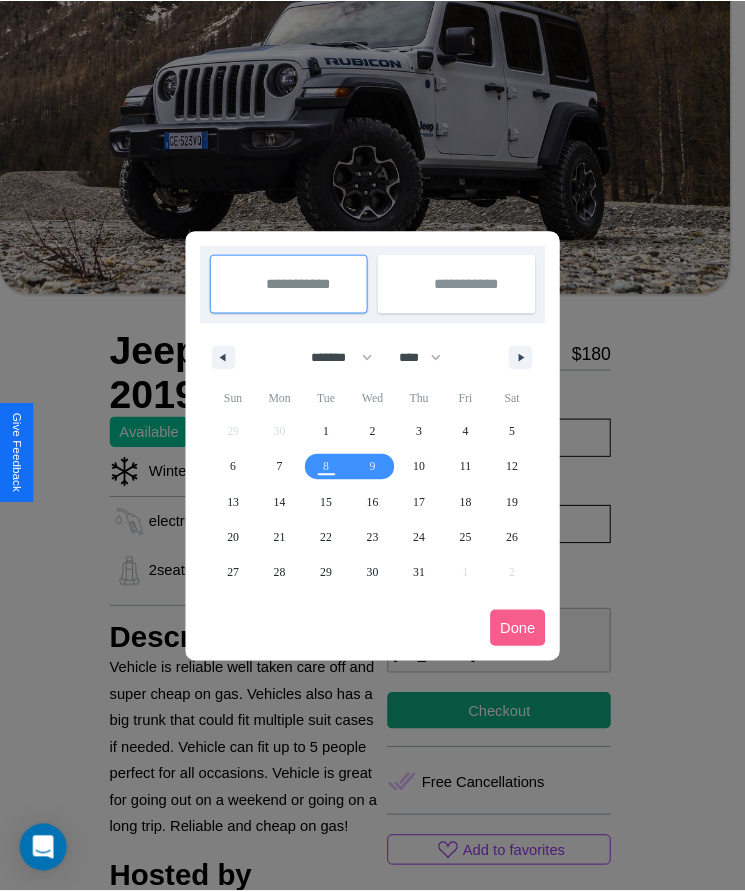 scroll, scrollTop: 0, scrollLeft: 0, axis: both 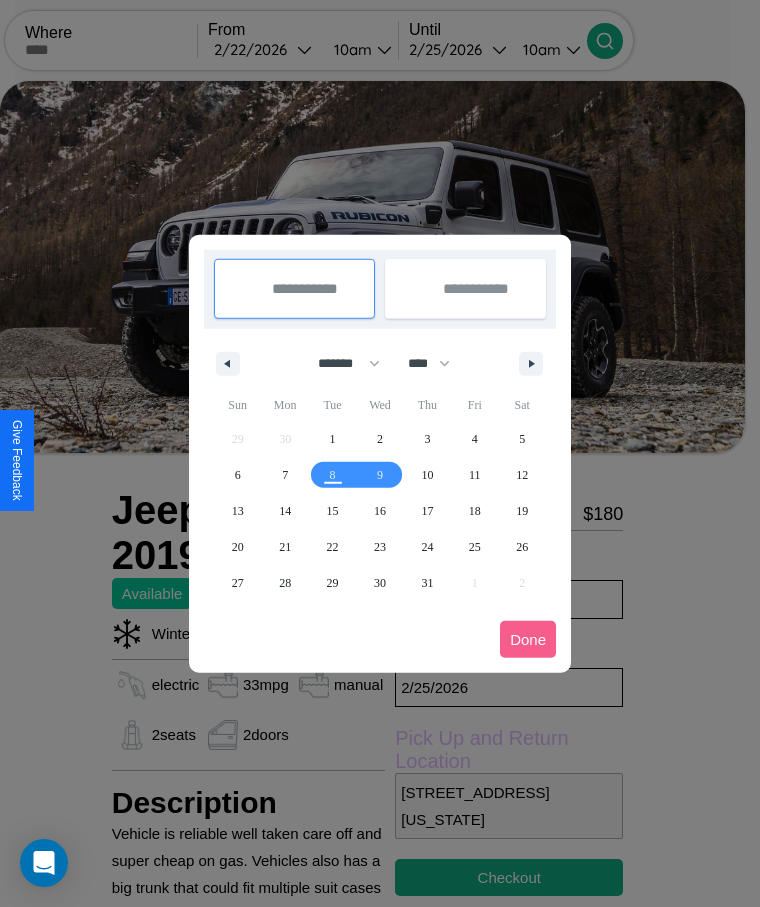 click at bounding box center (380, 453) 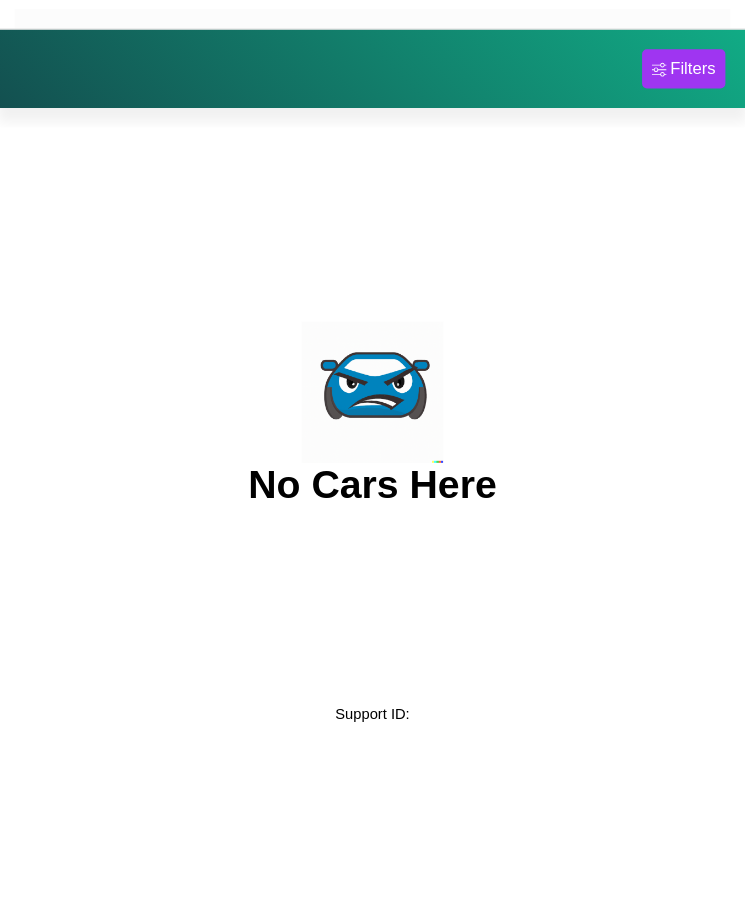 scroll, scrollTop: 0, scrollLeft: 0, axis: both 